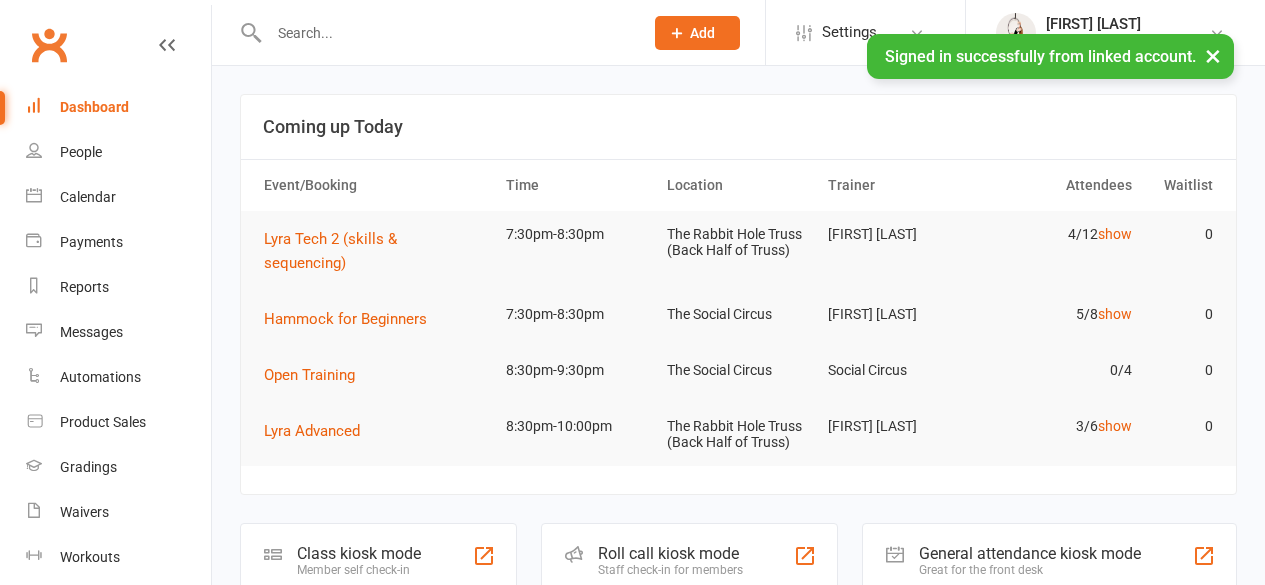 scroll, scrollTop: 0, scrollLeft: 0, axis: both 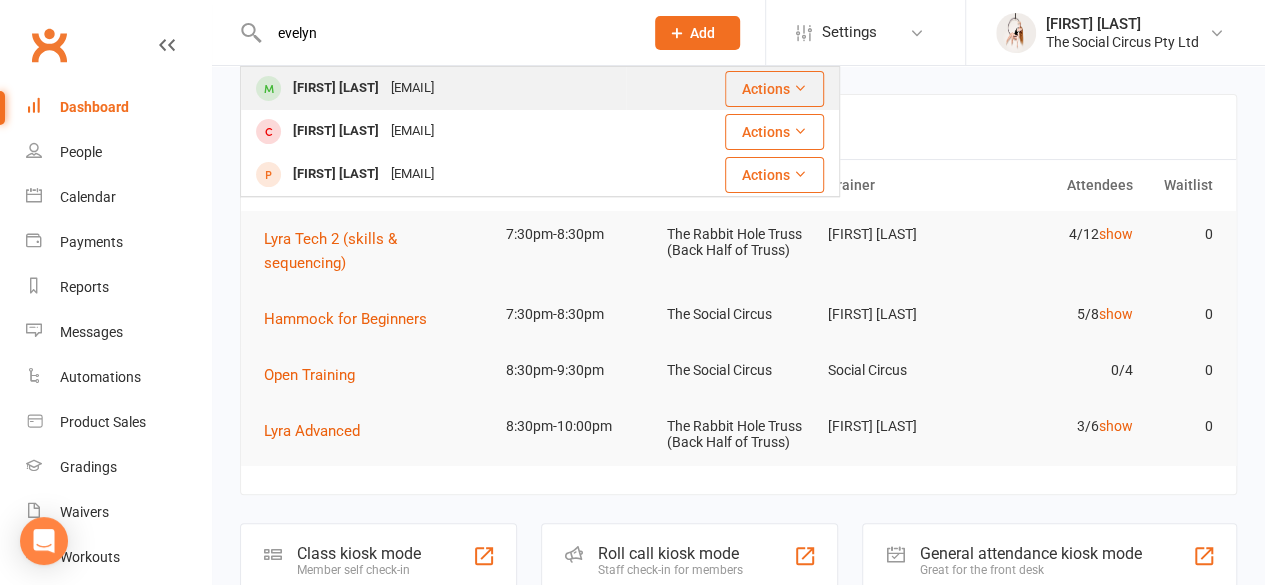 type on "evelyn" 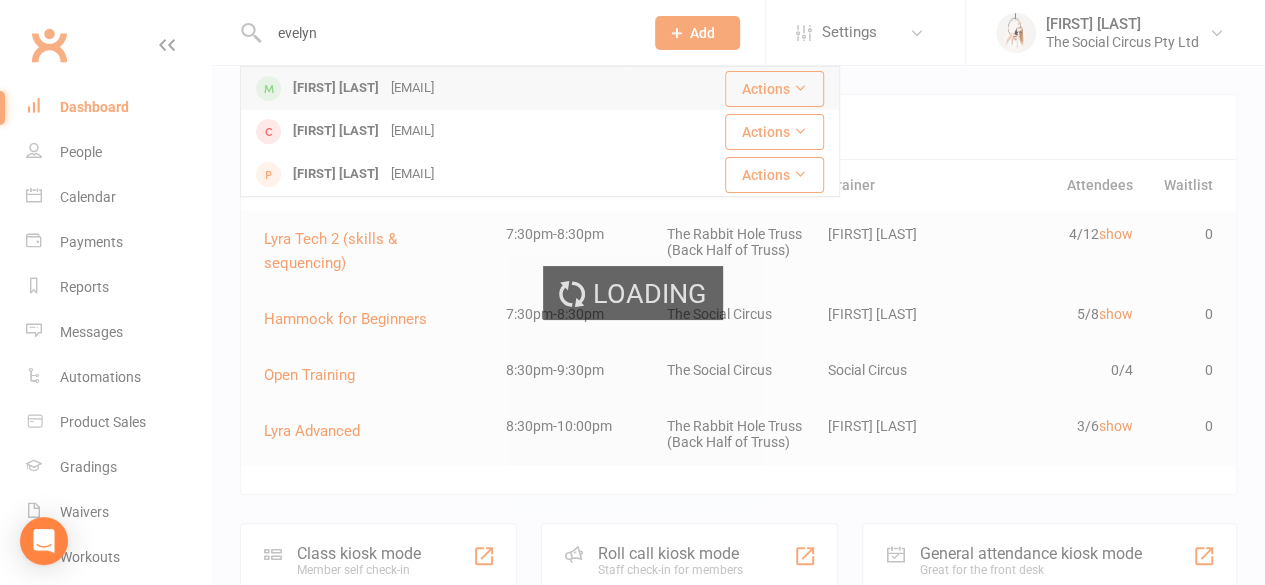 type 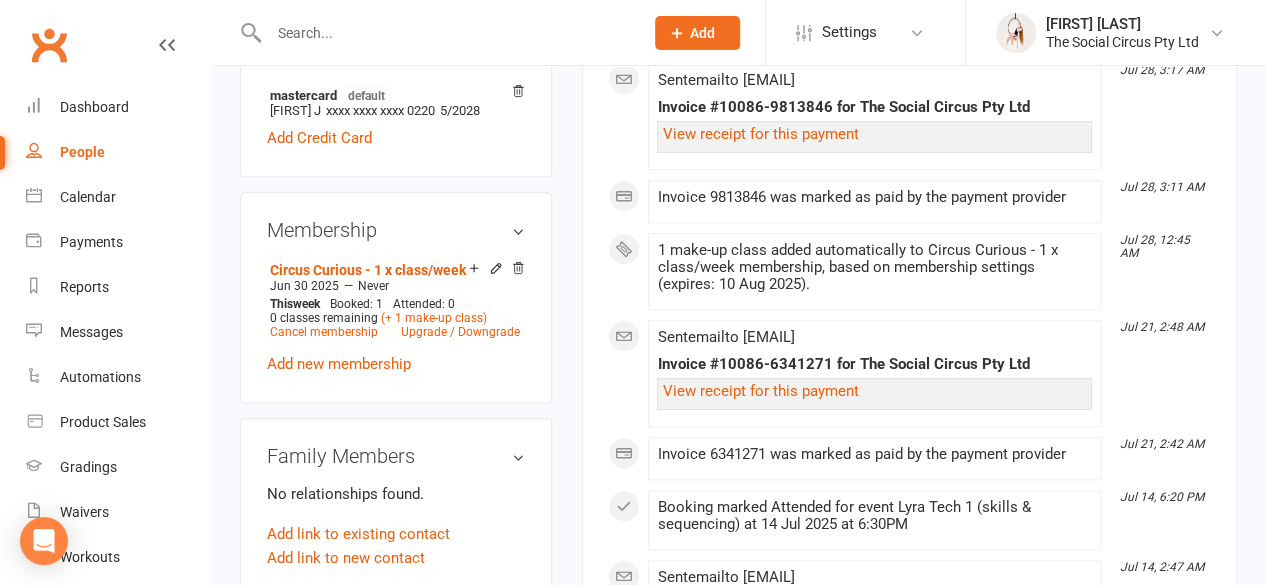scroll, scrollTop: 900, scrollLeft: 0, axis: vertical 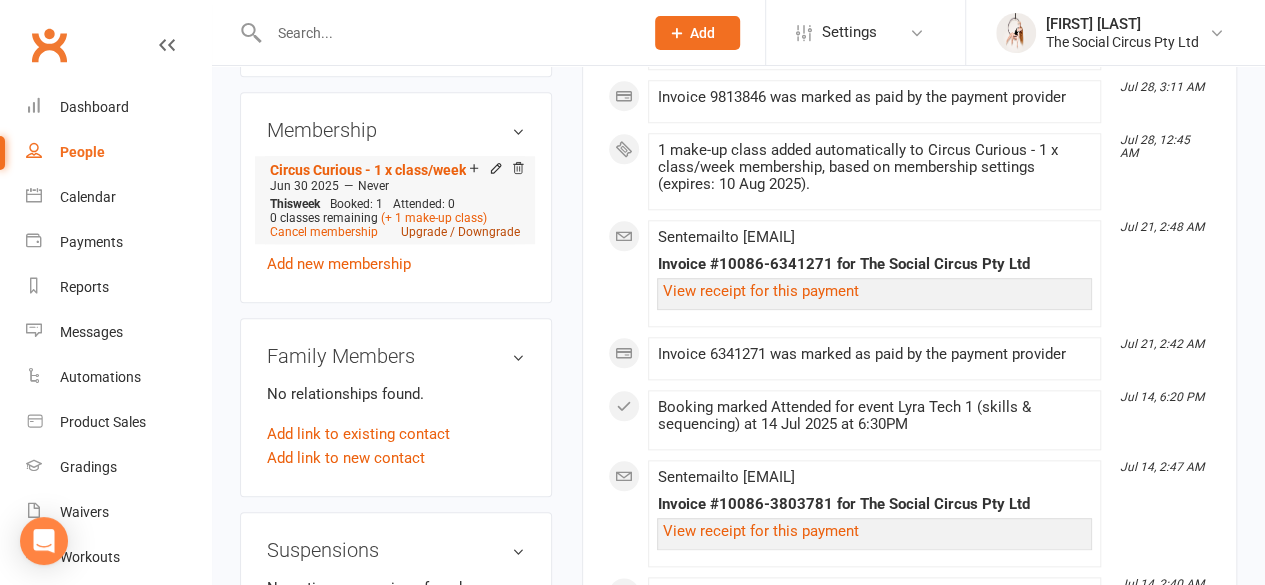 click on "Upgrade / Downgrade" at bounding box center [460, 232] 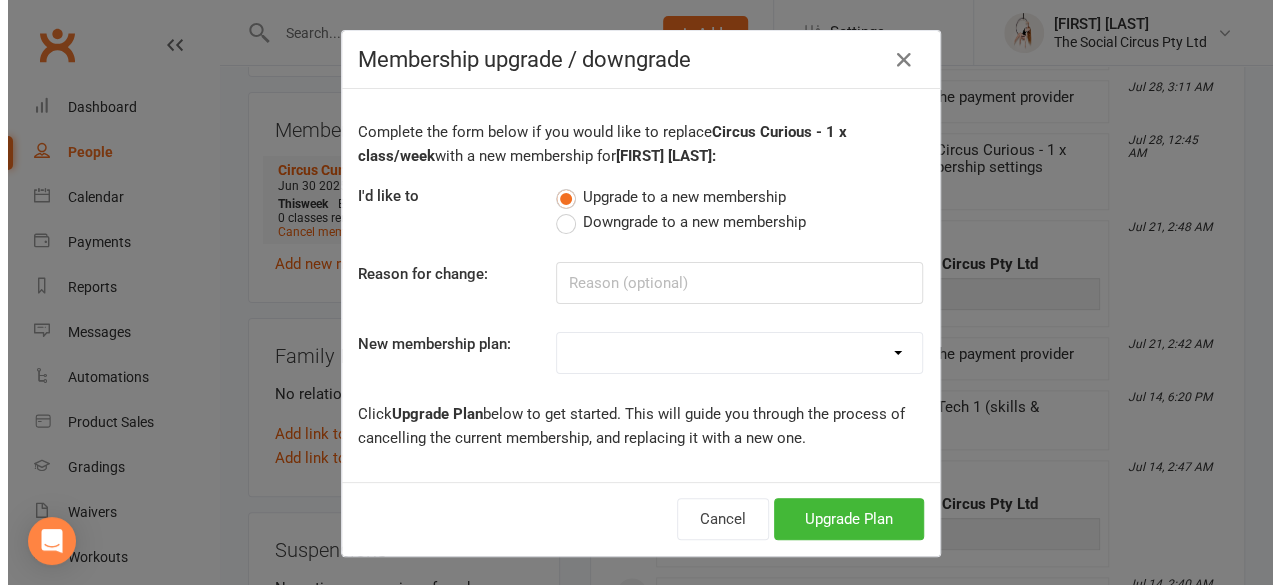 scroll, scrollTop: 852, scrollLeft: 0, axis: vertical 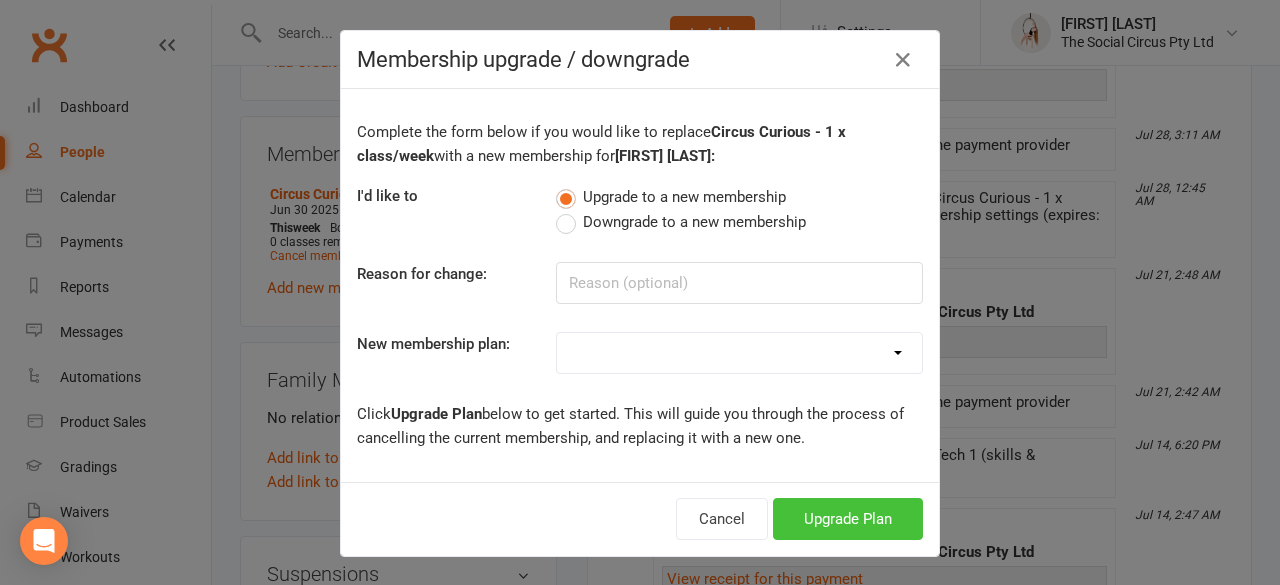 click on "Upgrade Plan" at bounding box center [848, 519] 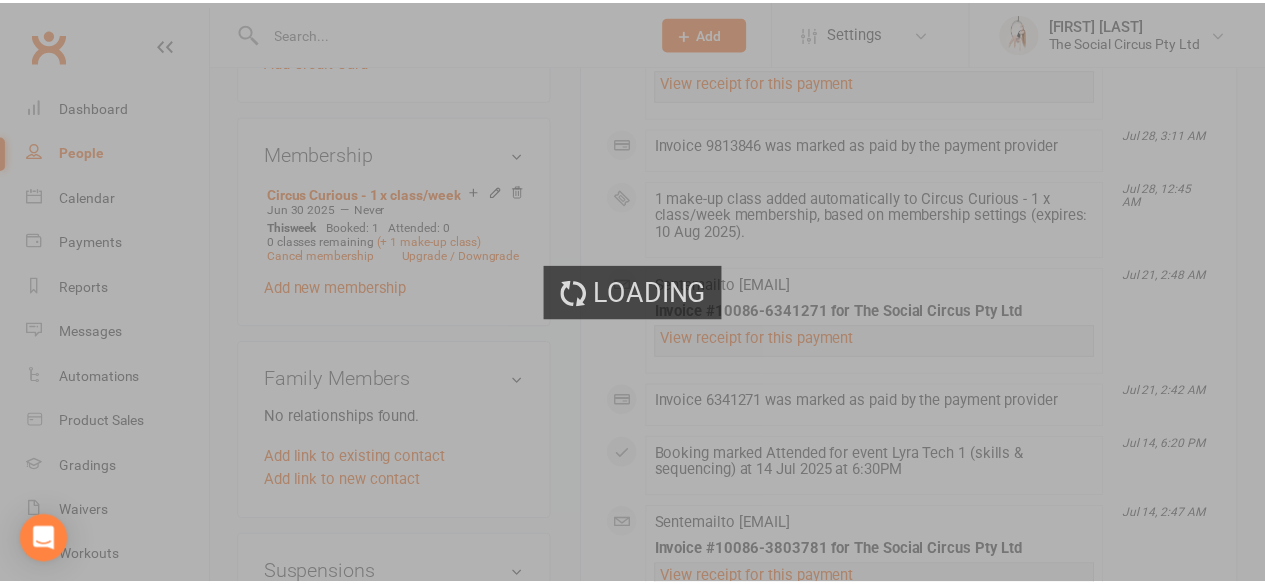 scroll, scrollTop: 900, scrollLeft: 0, axis: vertical 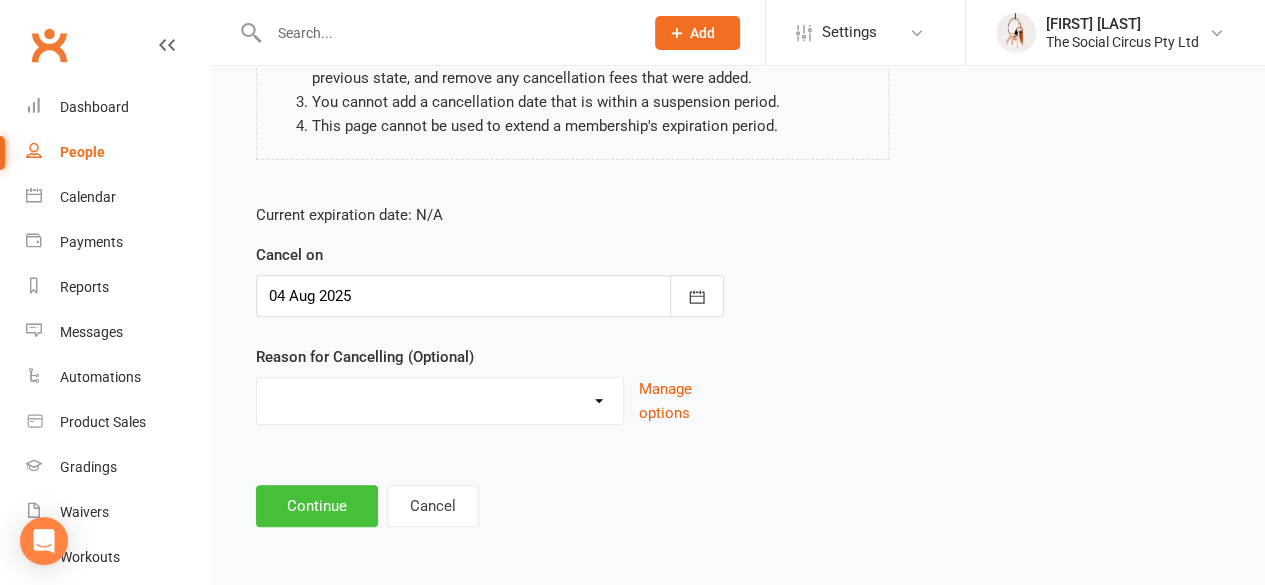 click on "Continue" at bounding box center [317, 506] 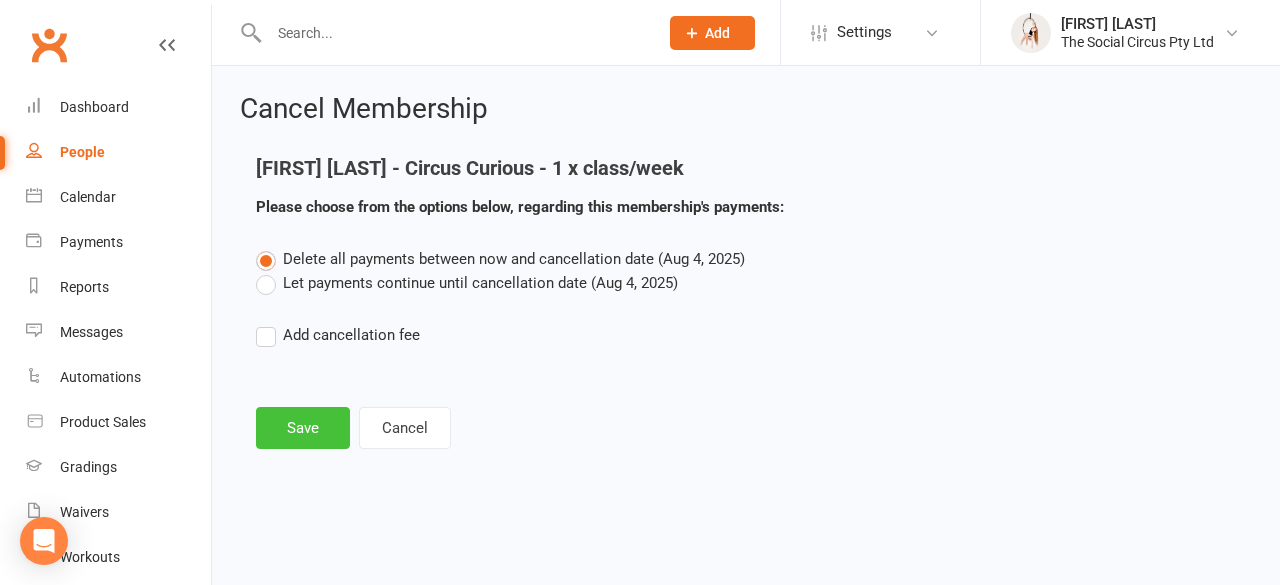 click on "Save" at bounding box center (303, 428) 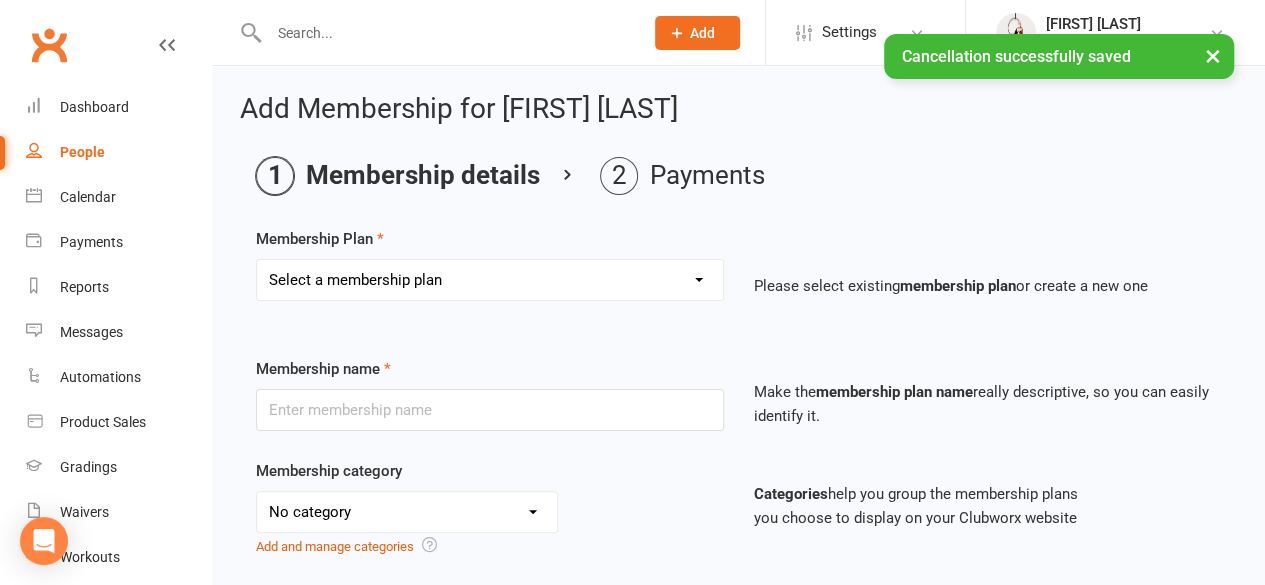 click on "Select a membership plan Create new Membership Plan Aerial Explorer 2-week Trial Membership Learn the Ropes Membership - 1 class per week paid weekly Learn the Ropes Membership - 2 classes per week paid weekly Drop-in Open Training Open Training 5 class pack Open Training 10 Class Pack Drop-in Class 10 Class Pack Drop-in Learn the Ropes Class Learn the Ropes 10 Class Pack Senior Staff Membership (owners) Advanced Curious Membership - Weekly Advanced Curious Membership - Fortnightly Advanced Curious Membership - Monthly Advanced Lover Membership - Weekly Advanced Lover Membership - Monthly Learn the Ropes Membership - 1 class per week paid fortnightly Learn the Ropes Membership - 2 classes per week paid fortnightly Learn the Ropes Membership - 1 class per week paid monthly Learn the Ropes Membership - 2 classes per week paid monthly Advanced Lover Foundation Membership (Sold out) Staff Membership 5 Class Pack Trial Intro to Aerials School Holiday Workshop - Full Day Private Lesson Learn the Ropes 5 Class Pack" at bounding box center [490, 280] 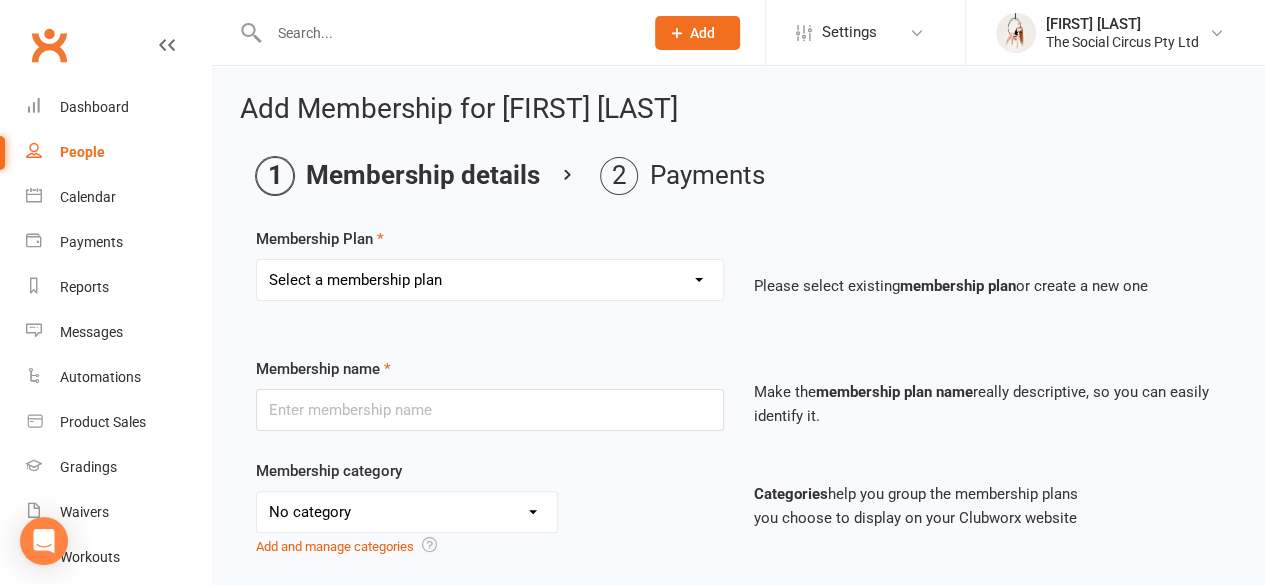 select on "43" 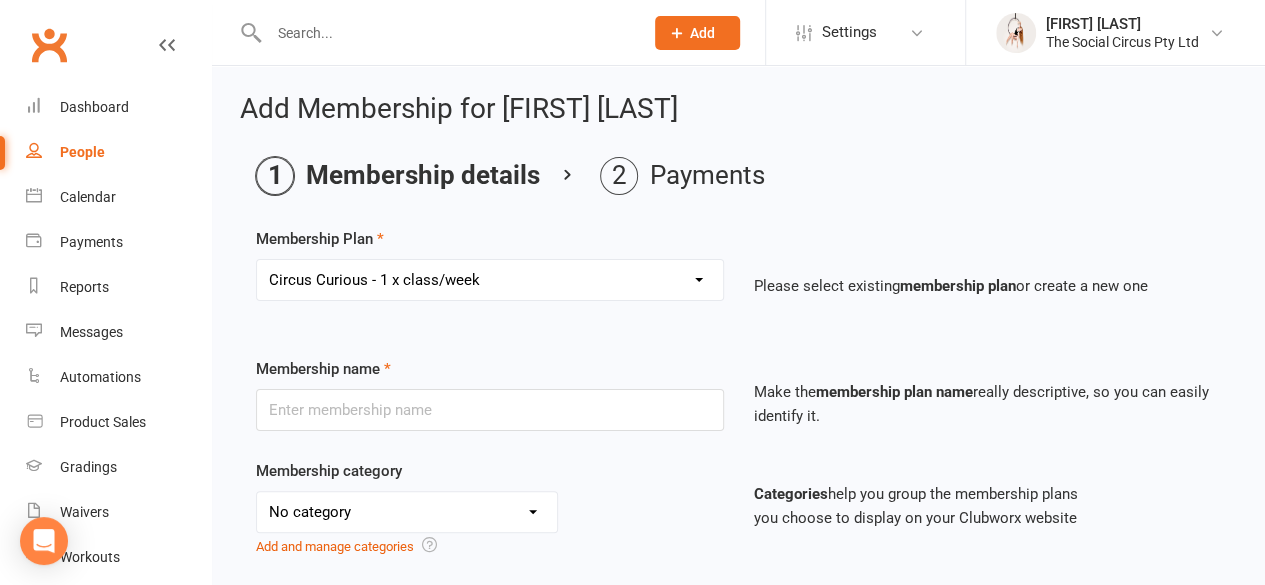 click on "Select a membership plan Create new Membership Plan Aerial Explorer 2-week Trial Membership Learn the Ropes Membership - 1 class per week paid weekly Learn the Ropes Membership - 2 classes per week paid weekly Drop-in Open Training Open Training 5 class pack Open Training 10 Class Pack Drop-in Class 10 Class Pack Drop-in Learn the Ropes Class Learn the Ropes 10 Class Pack Senior Staff Membership (owners) Advanced Curious Membership - Weekly Advanced Curious Membership - Fortnightly Advanced Curious Membership - Monthly Advanced Lover Membership - Weekly Advanced Lover Membership - Monthly Learn the Ropes Membership - 1 class per week paid fortnightly Learn the Ropes Membership - 2 classes per week paid fortnightly Learn the Ropes Membership - 1 class per week paid monthly Learn the Ropes Membership - 2 classes per week paid monthly Advanced Lover Foundation Membership (Sold out) Staff Membership 5 Class Pack Trial Intro to Aerials School Holiday Workshop - Full Day Private Lesson Learn the Ropes 5 Class Pack" at bounding box center [490, 280] 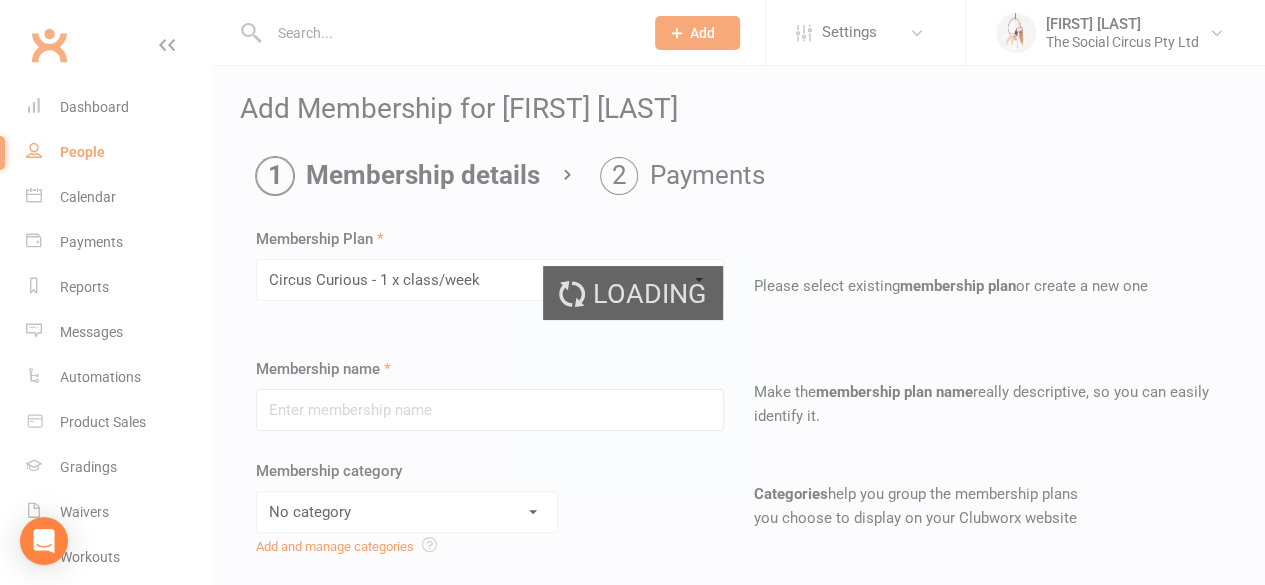 type on "Circus Curious - 1 x class/week" 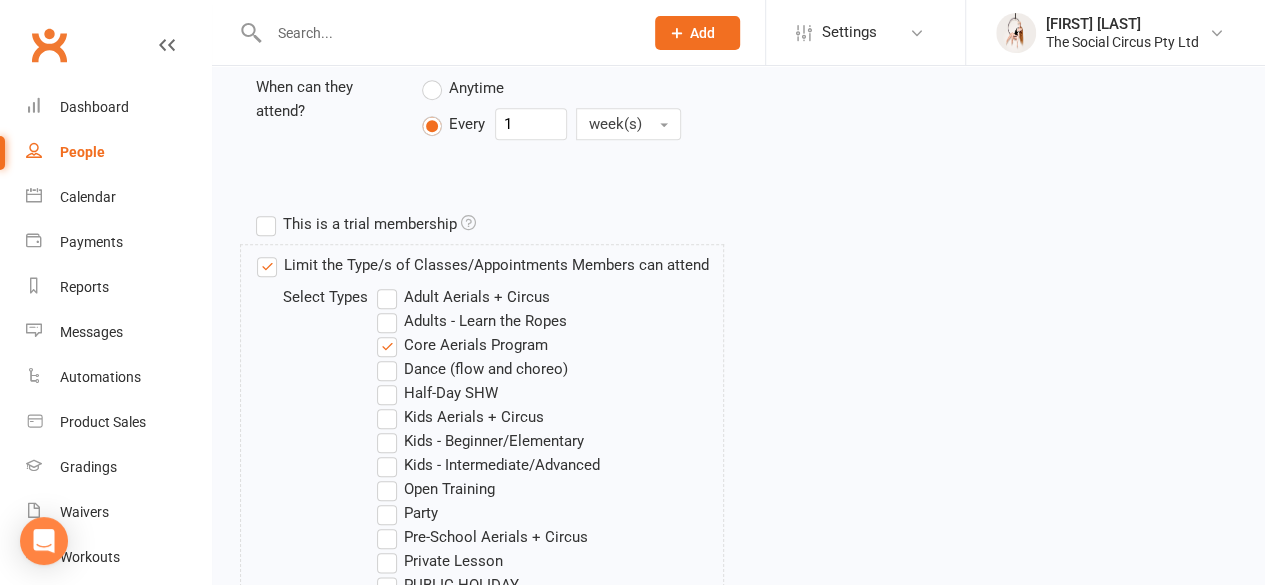 scroll, scrollTop: 900, scrollLeft: 0, axis: vertical 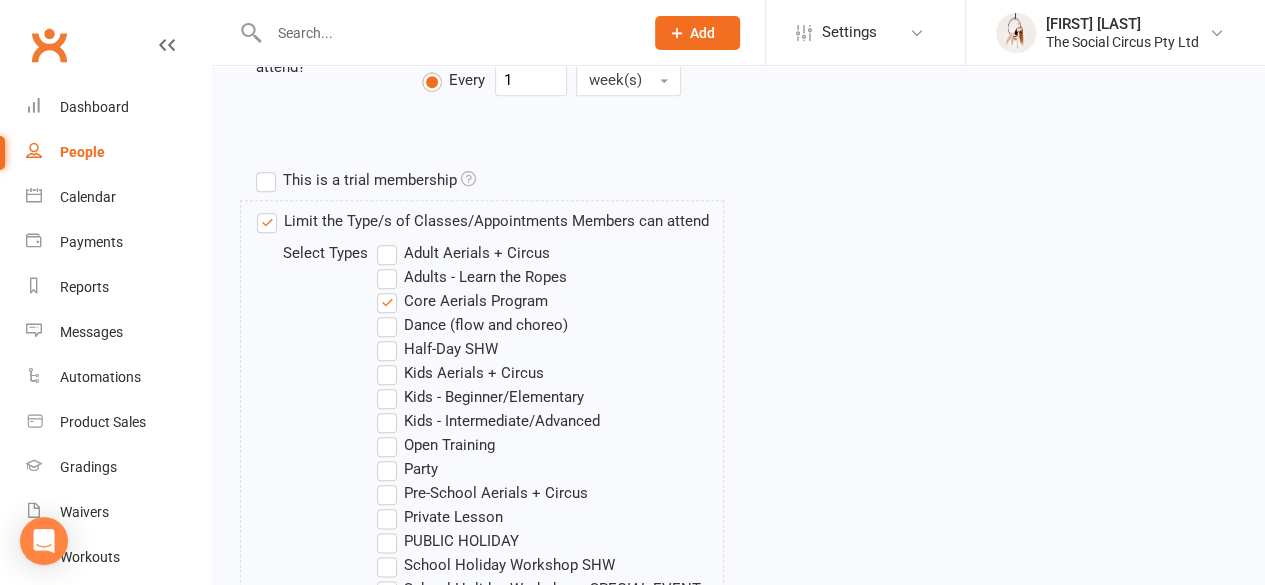 click on "Adults - Learn the Ropes" at bounding box center [472, 277] 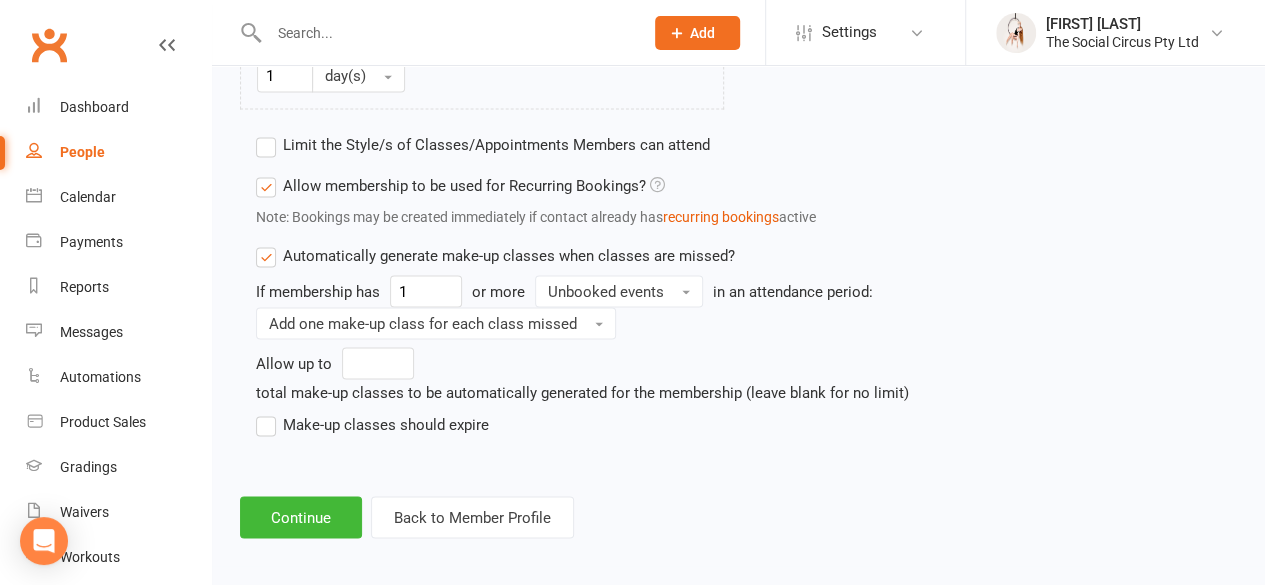 scroll, scrollTop: 1746, scrollLeft: 0, axis: vertical 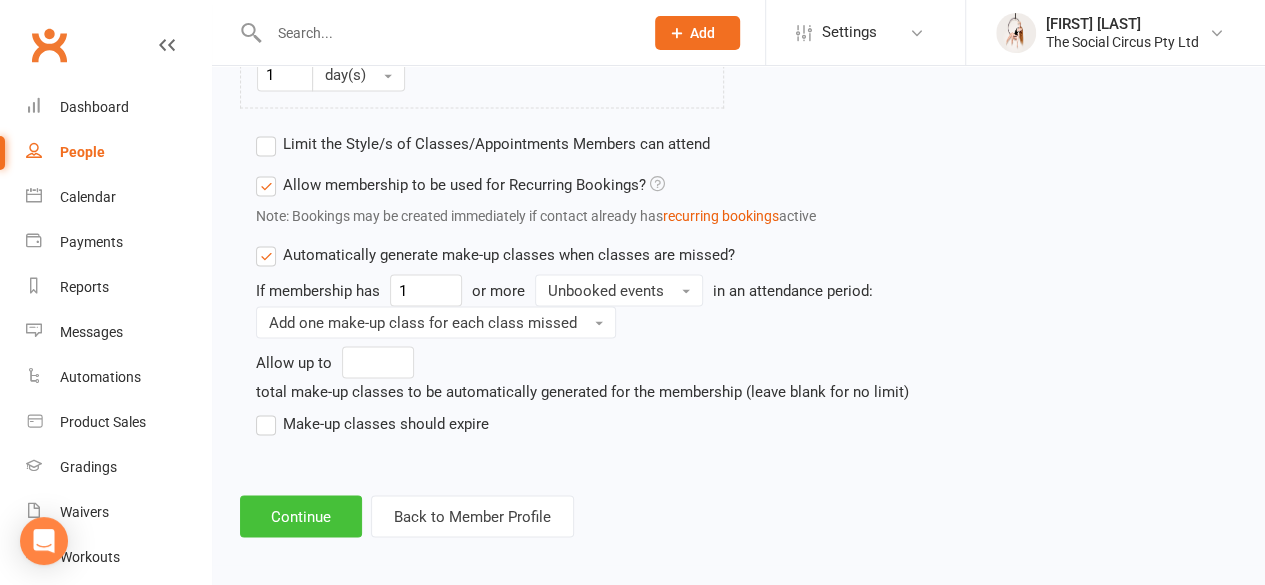 click on "Continue" at bounding box center (301, 516) 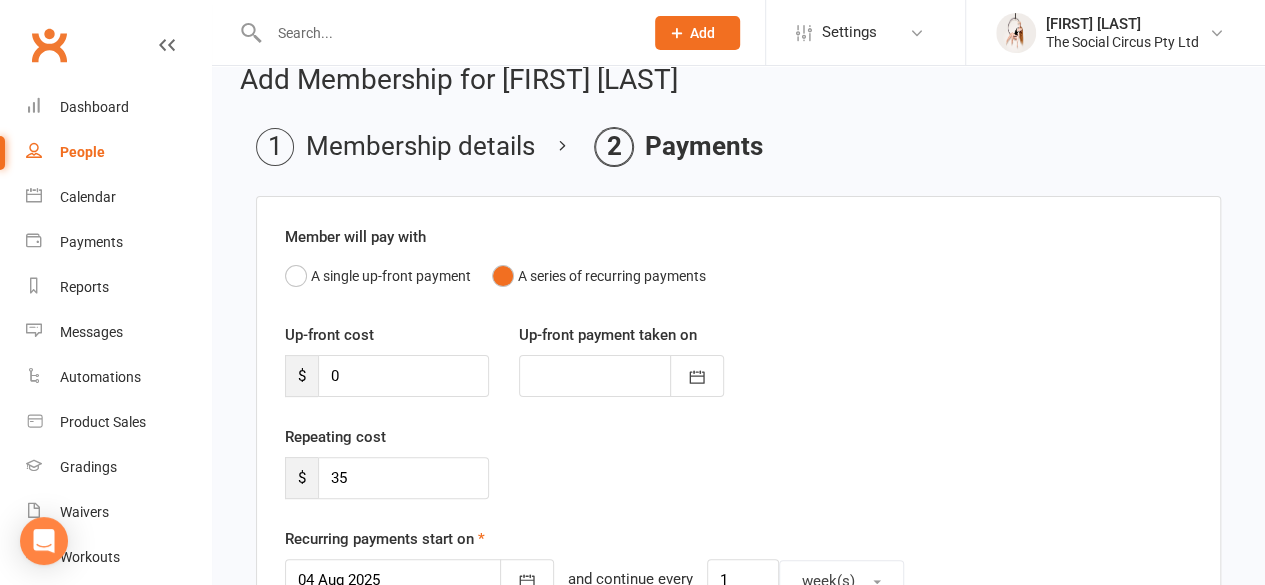 scroll, scrollTop: 0, scrollLeft: 0, axis: both 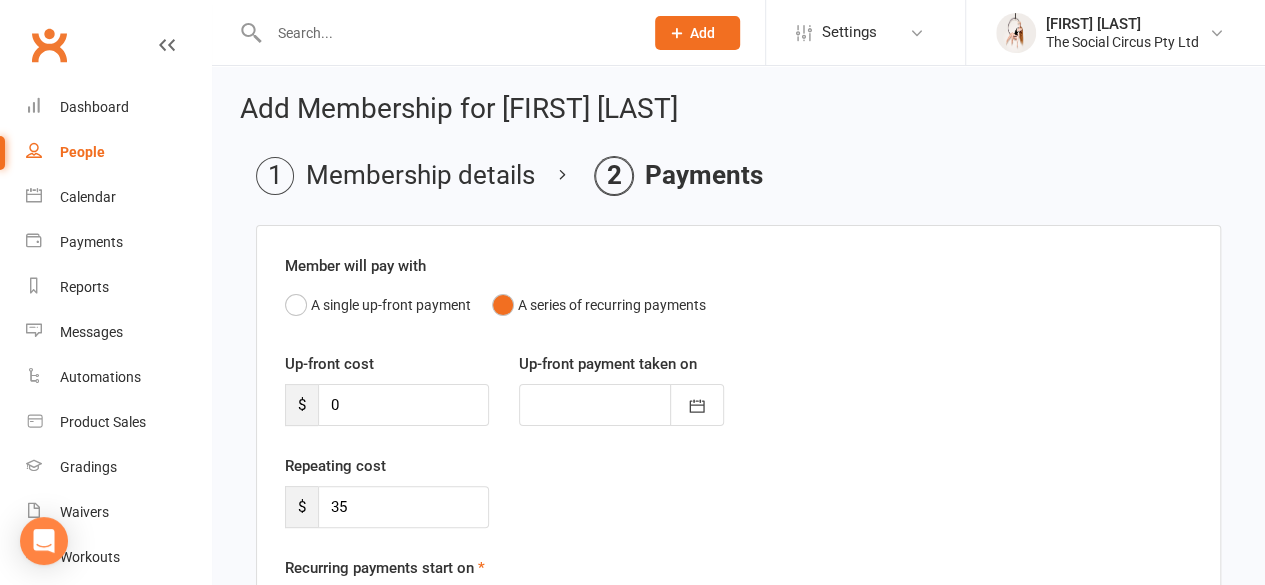 click on "Membership details" at bounding box center (395, 176) 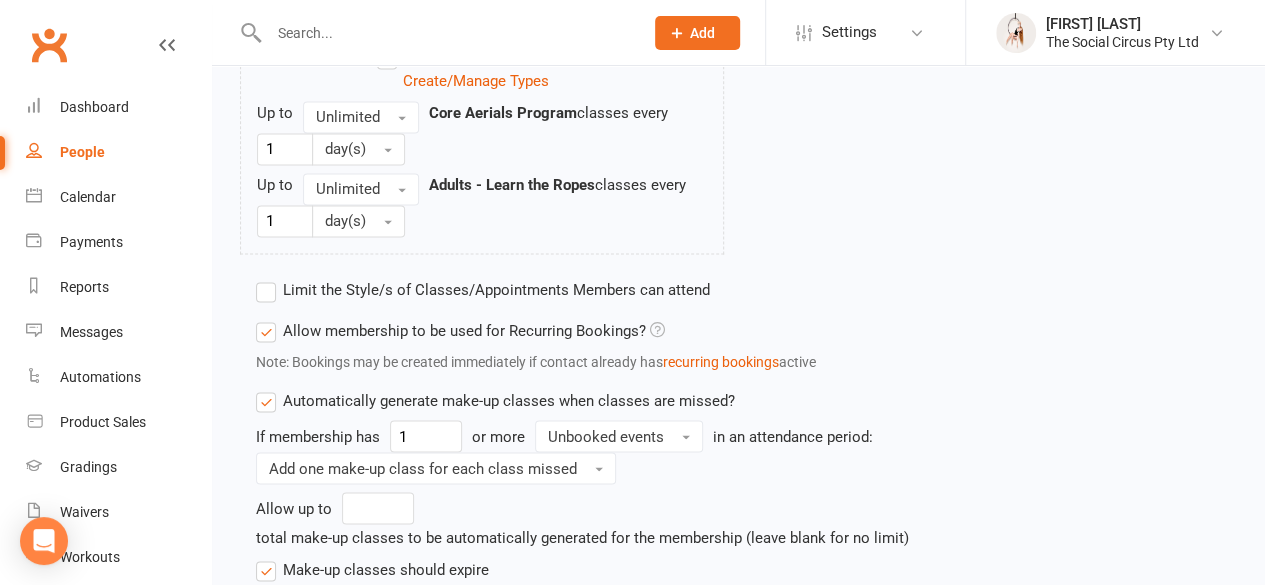 scroll, scrollTop: 1786, scrollLeft: 0, axis: vertical 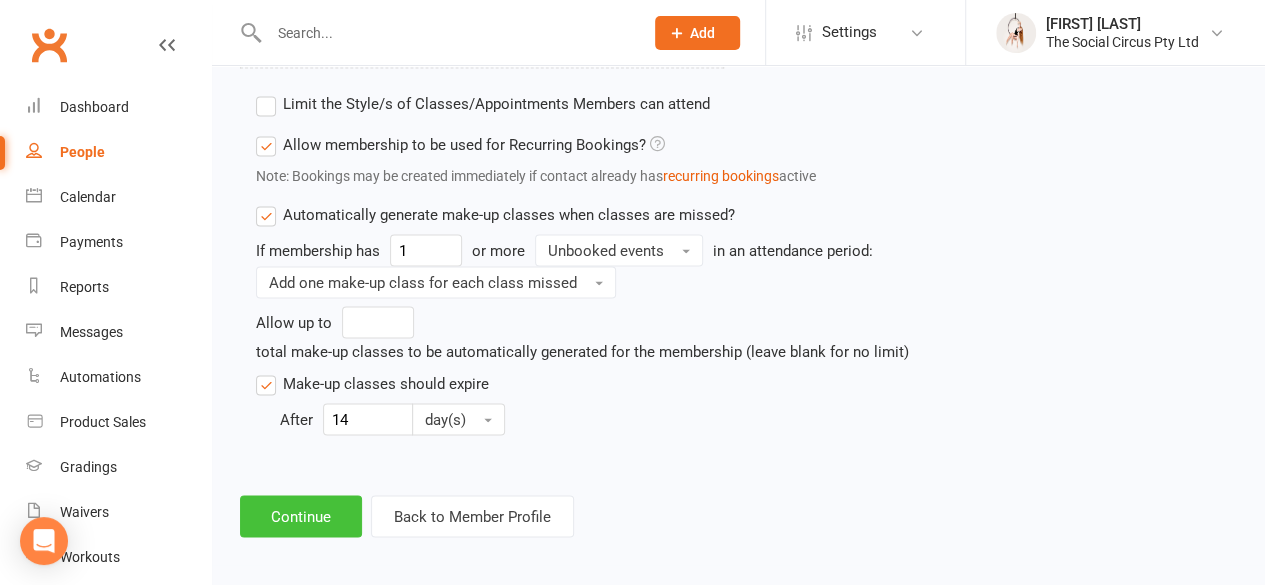 click on "Continue" at bounding box center (301, 516) 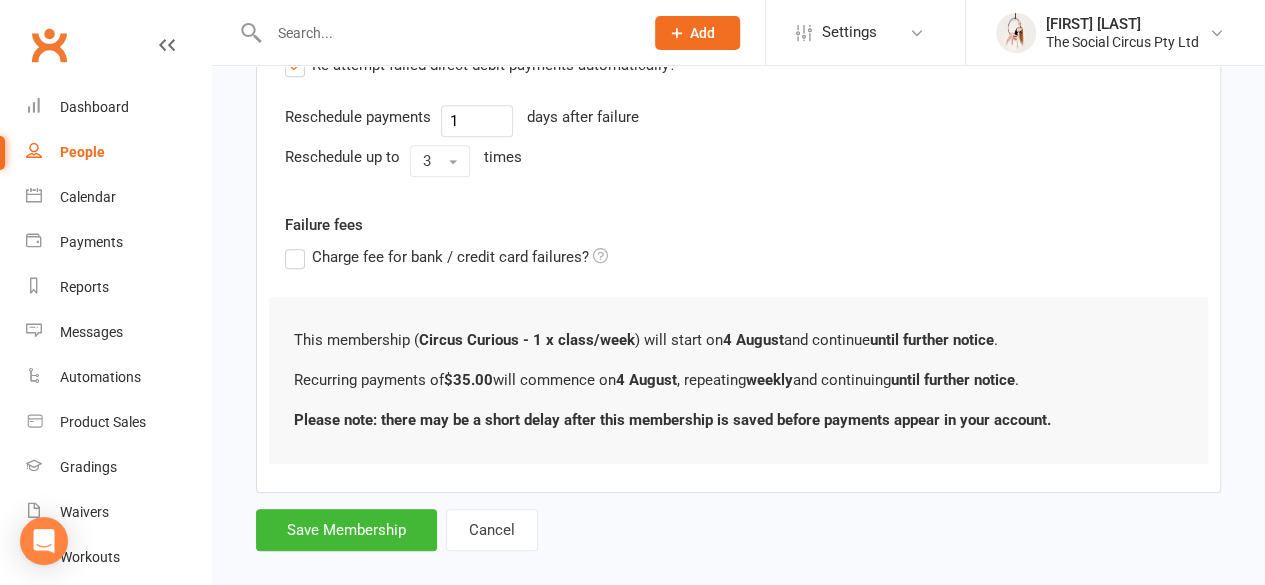scroll, scrollTop: 862, scrollLeft: 0, axis: vertical 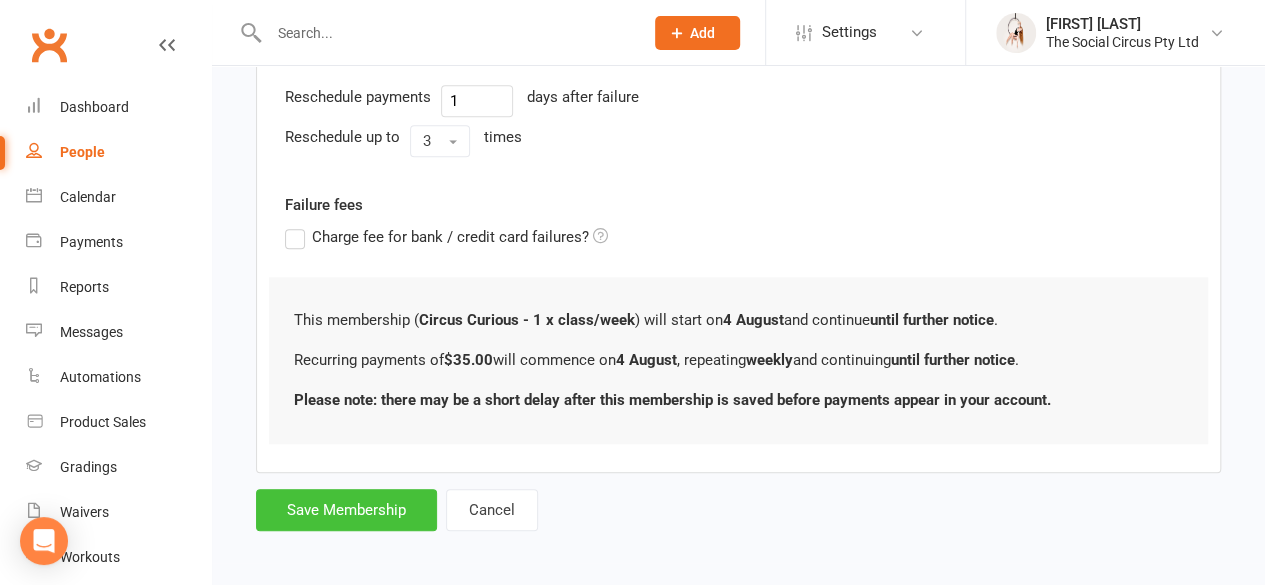 click on "Save Membership" at bounding box center [346, 510] 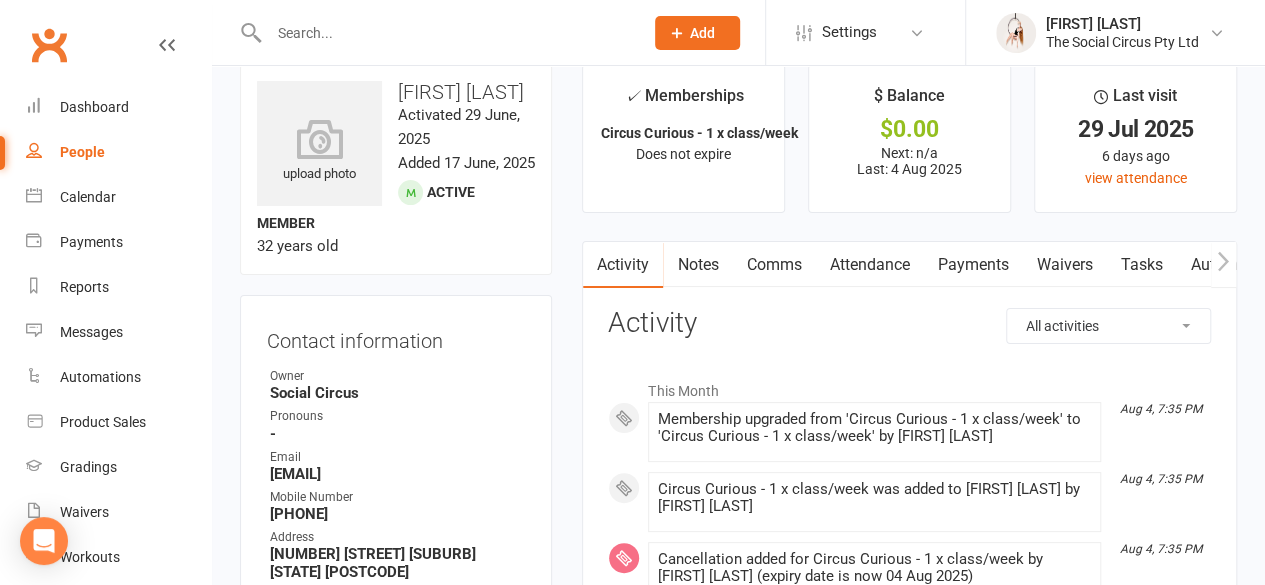 scroll, scrollTop: 0, scrollLeft: 0, axis: both 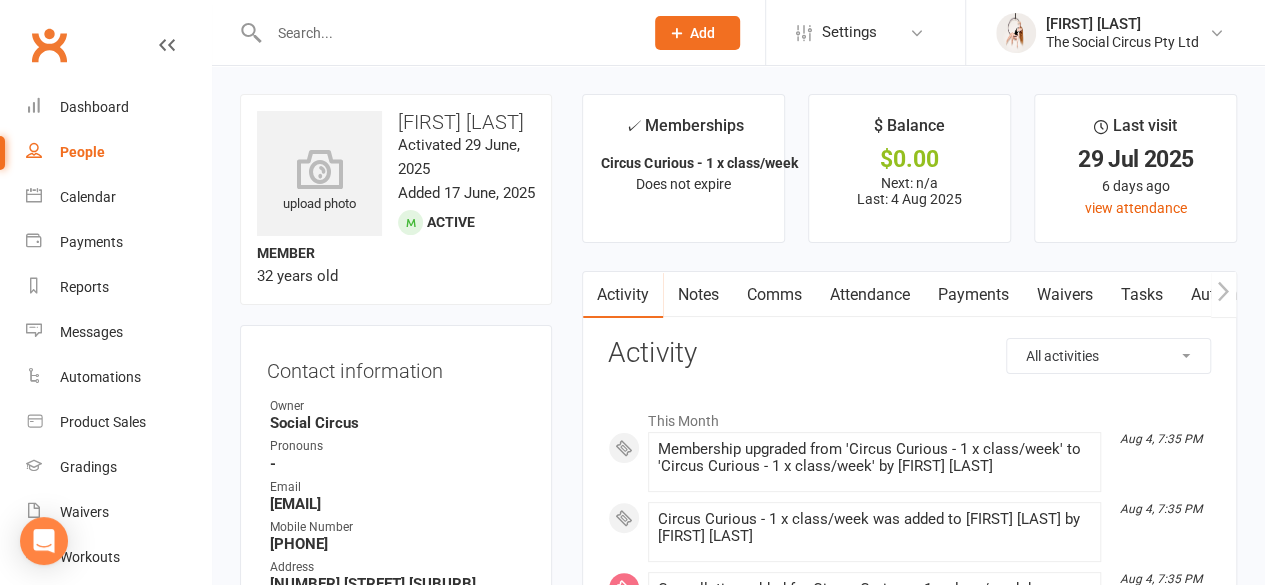 click on "Payments" at bounding box center (972, 295) 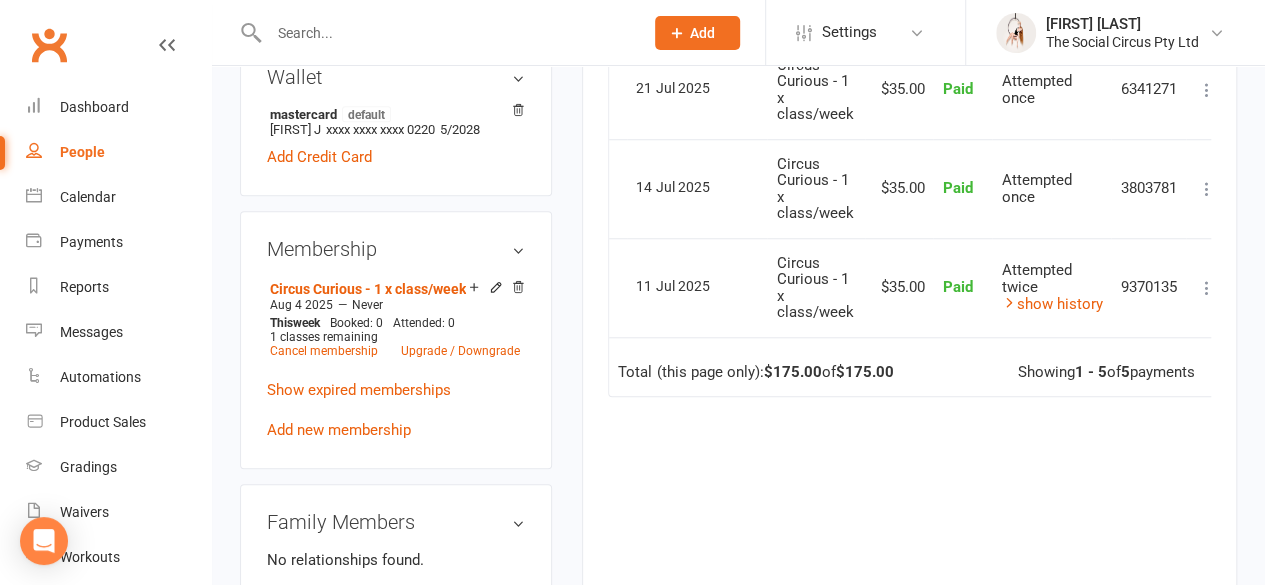 scroll, scrollTop: 800, scrollLeft: 0, axis: vertical 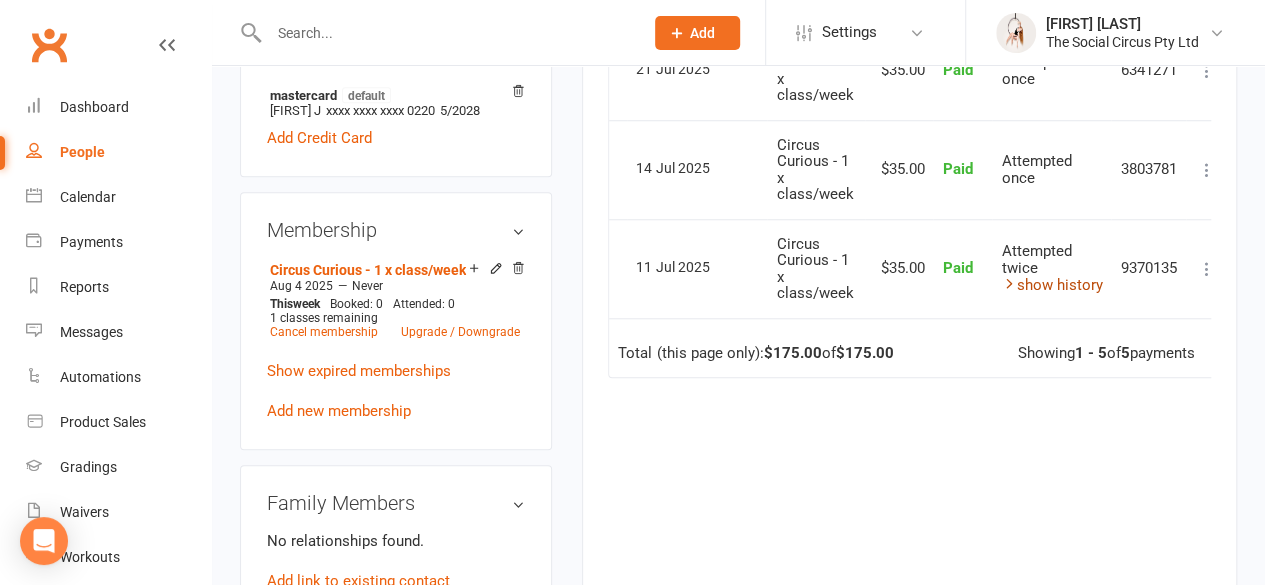 click on "show history" at bounding box center (1051, 285) 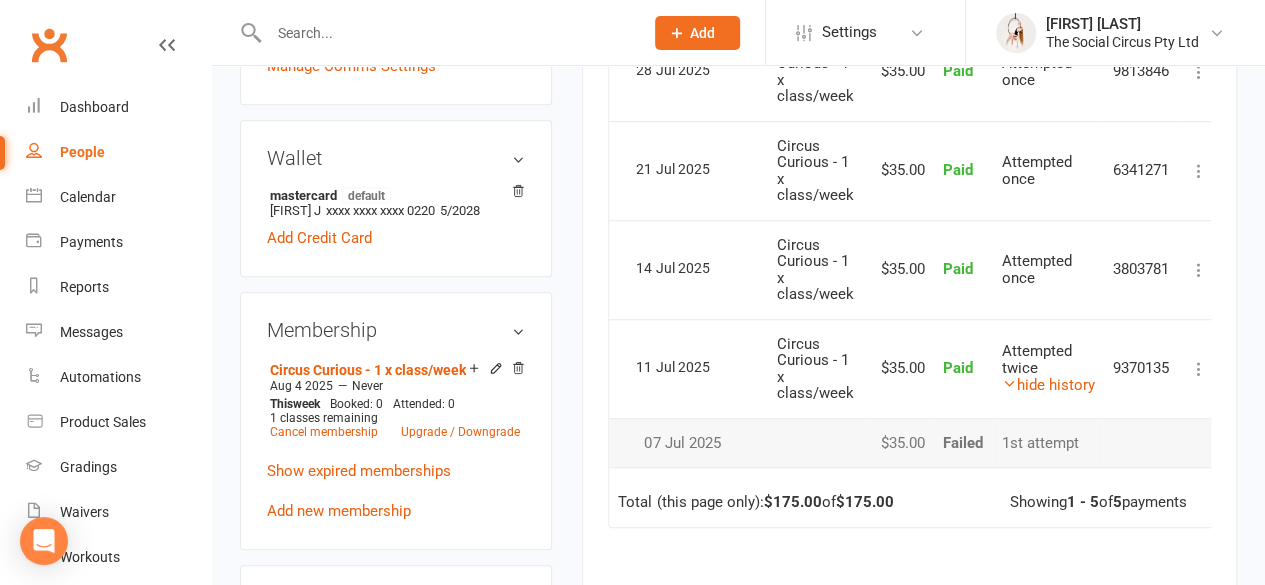 scroll, scrollTop: 800, scrollLeft: 0, axis: vertical 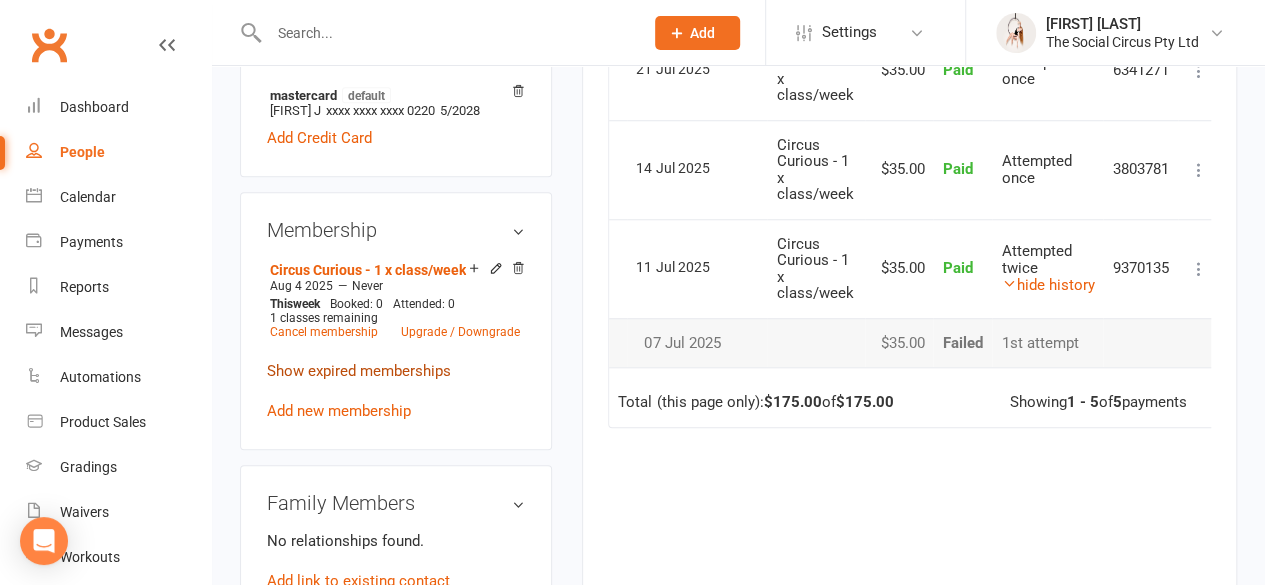 click on "Show expired memberships" at bounding box center (359, 371) 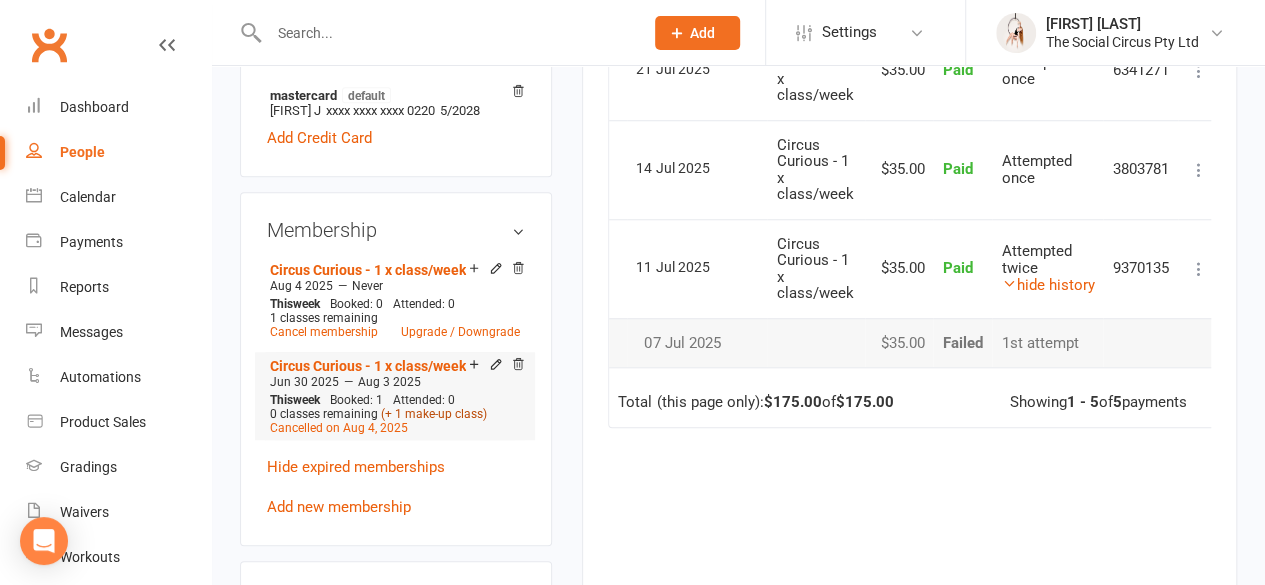 click on "(+ 1 make-up class)" at bounding box center [434, 414] 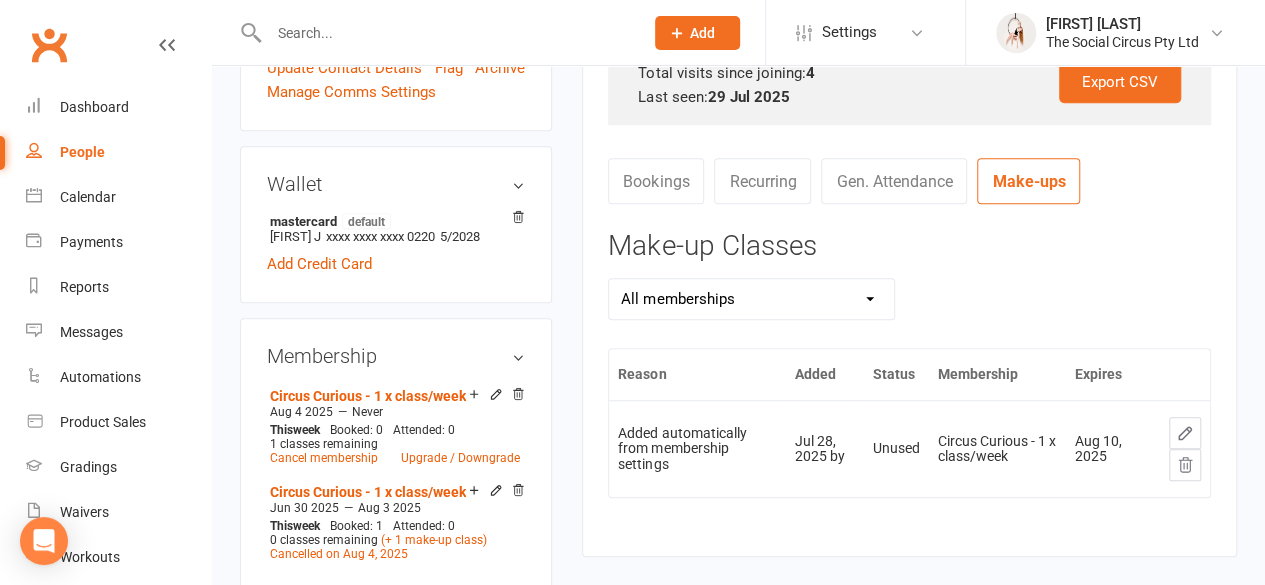scroll, scrollTop: 700, scrollLeft: 0, axis: vertical 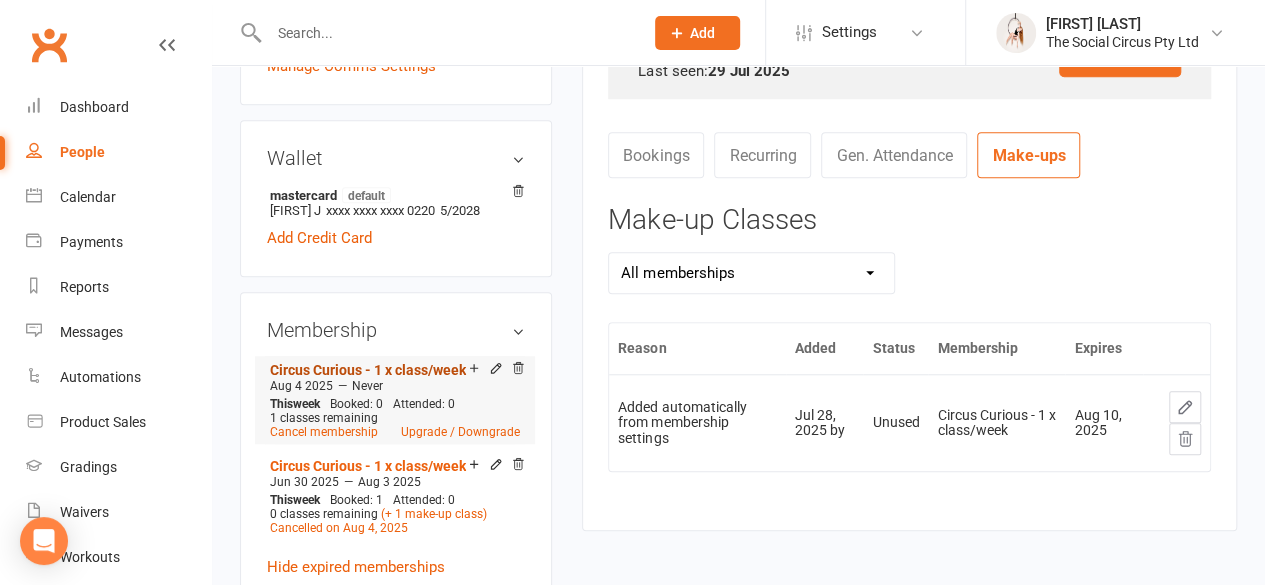 click on "Circus Curious - 1 x class/week" at bounding box center (368, 370) 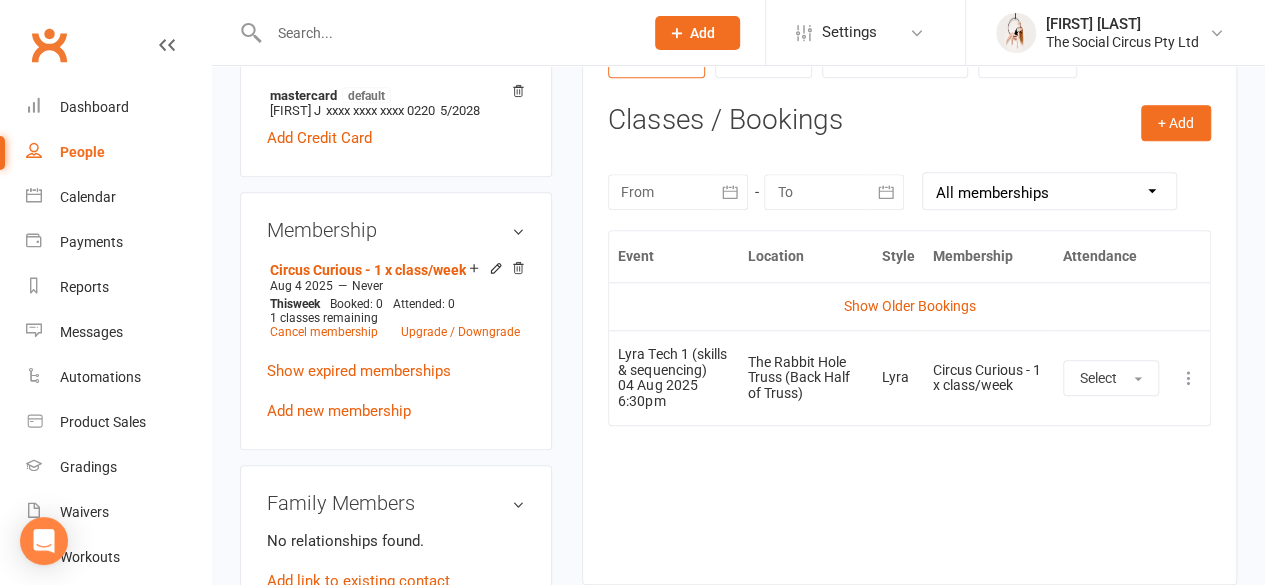 scroll, scrollTop: 600, scrollLeft: 0, axis: vertical 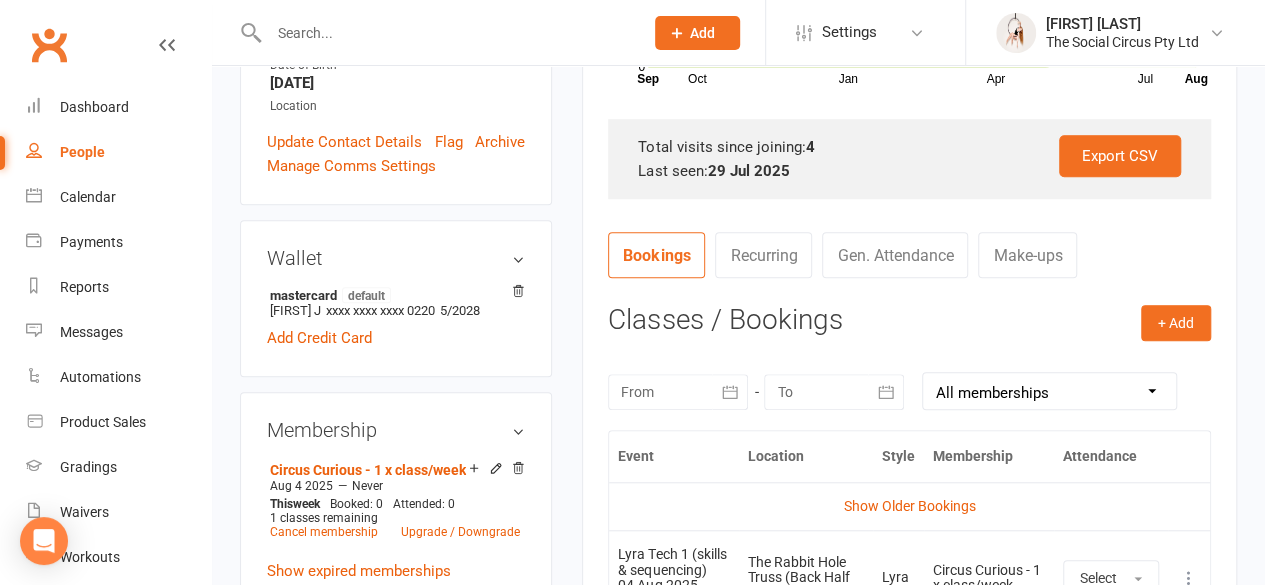 click on "Make-ups" at bounding box center (1027, 255) 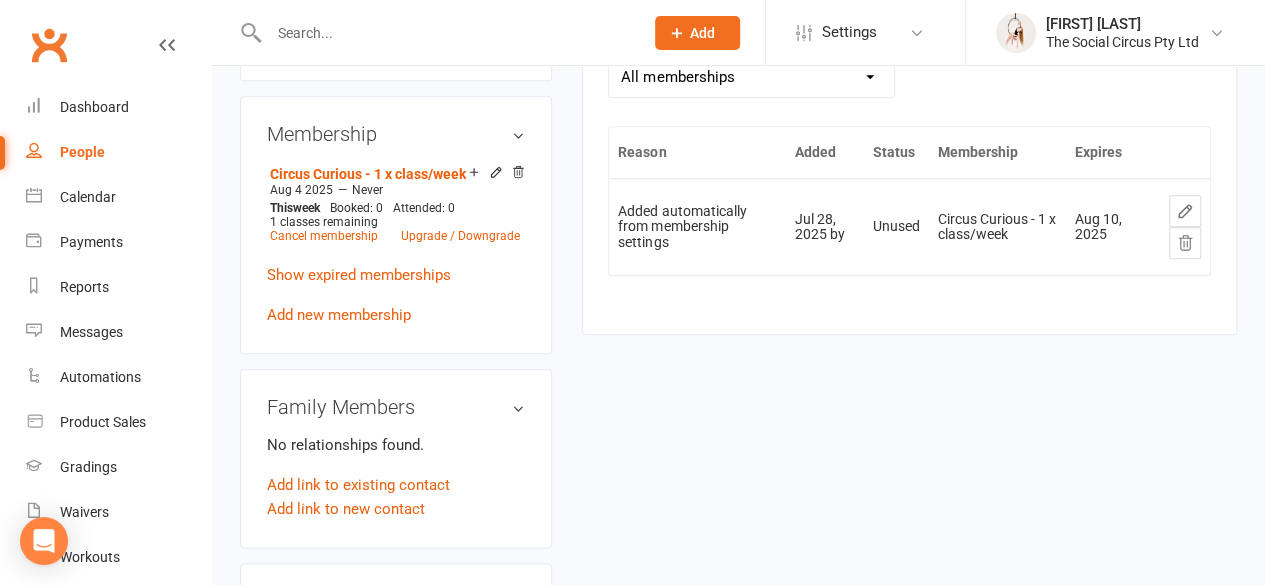 scroll, scrollTop: 900, scrollLeft: 0, axis: vertical 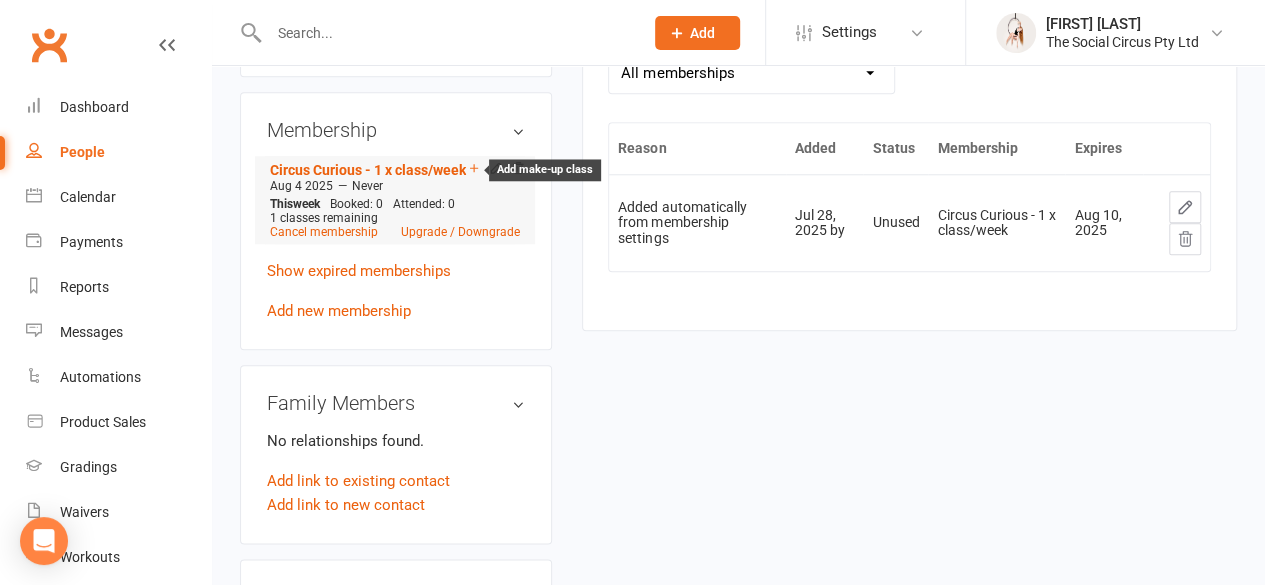 click 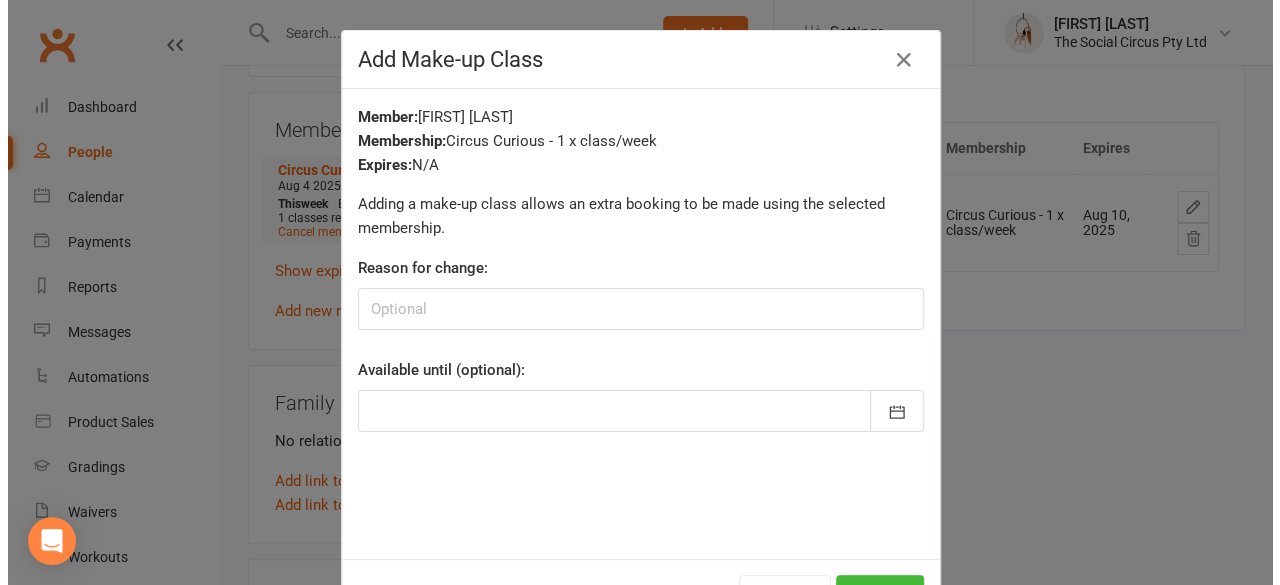 scroll, scrollTop: 852, scrollLeft: 0, axis: vertical 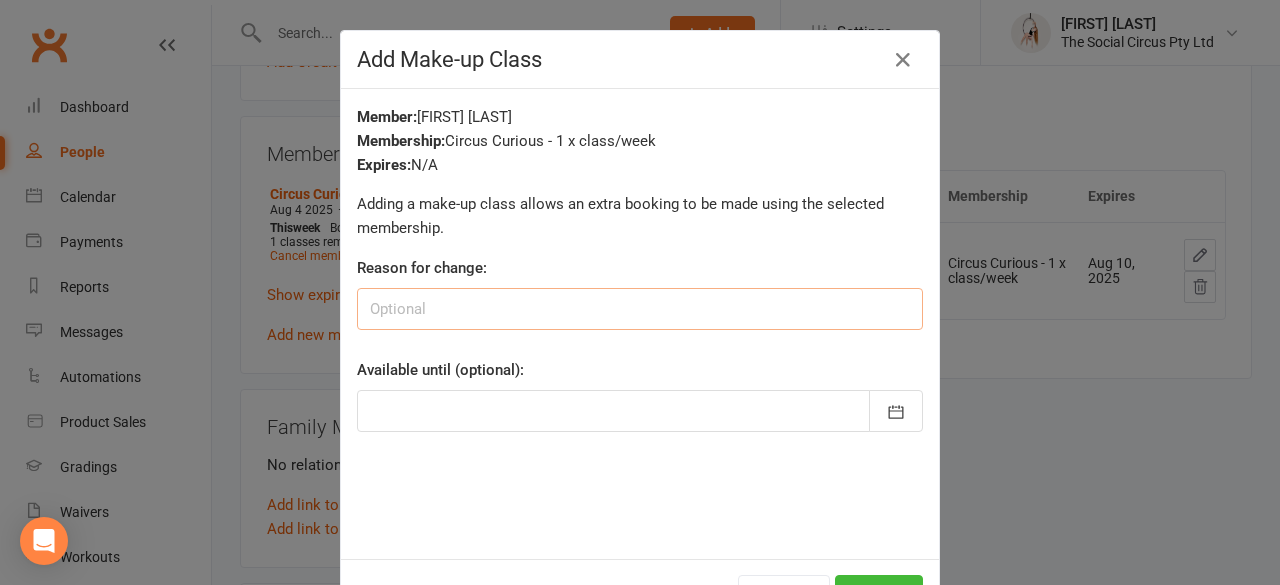 click at bounding box center [640, 309] 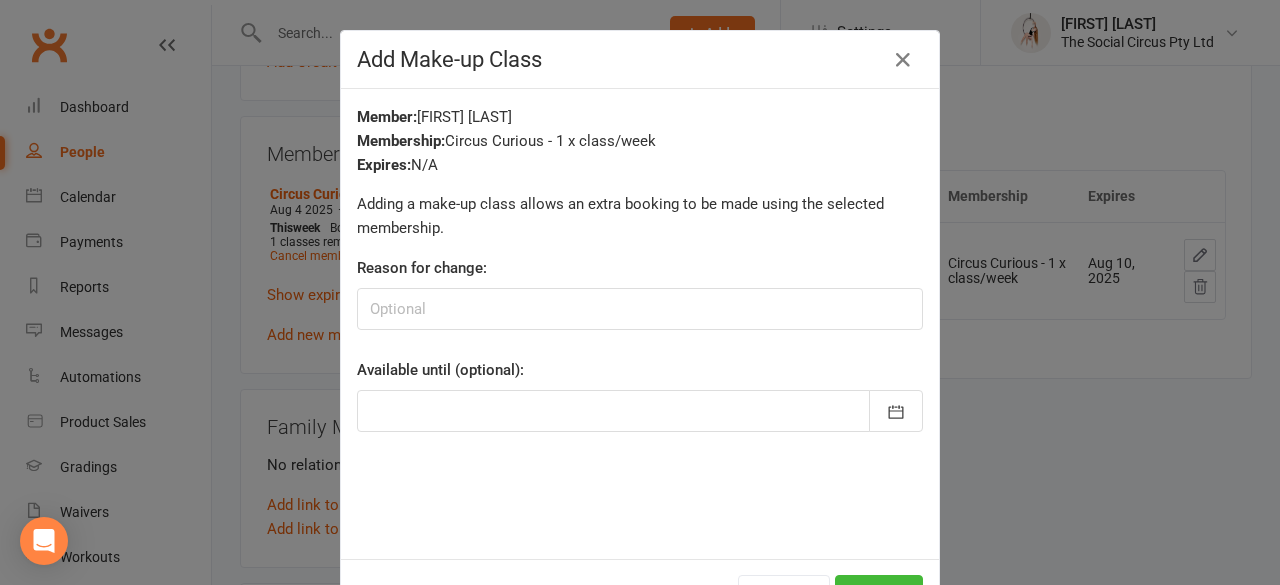 click at bounding box center (640, 411) 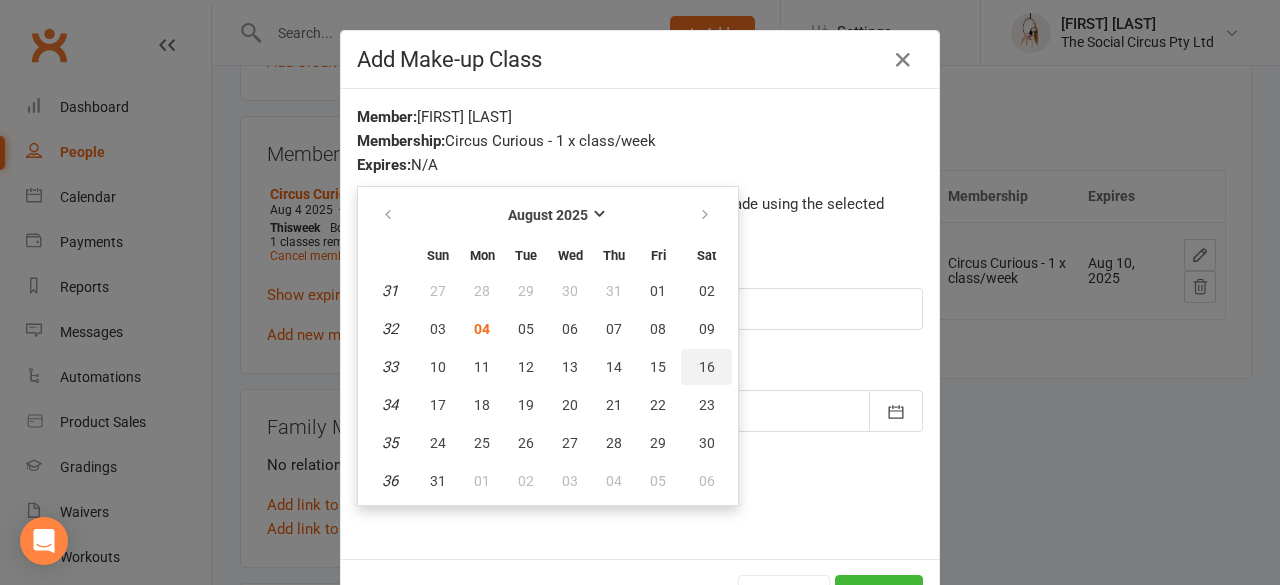 click on "16" at bounding box center (707, 367) 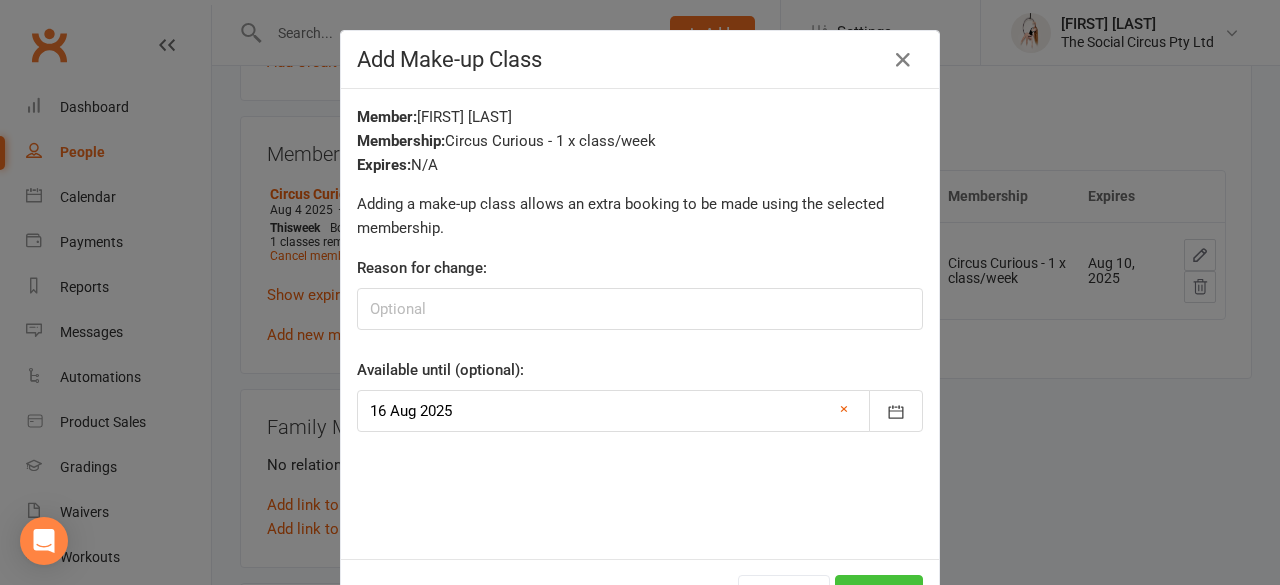 click on "Add" at bounding box center [879, 596] 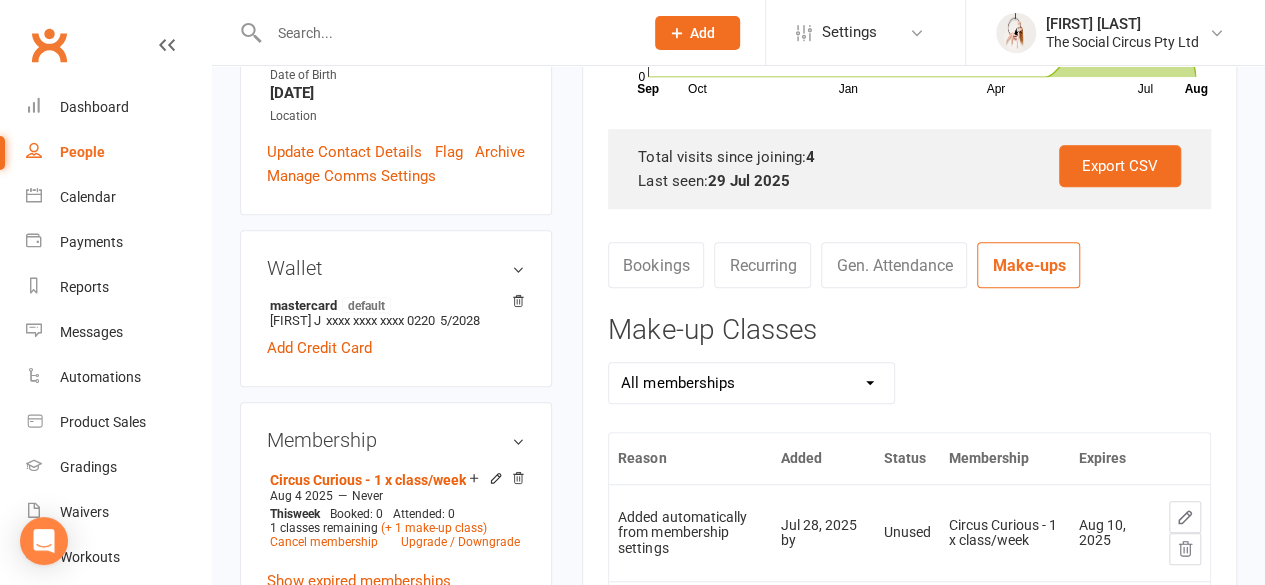 scroll, scrollTop: 700, scrollLeft: 0, axis: vertical 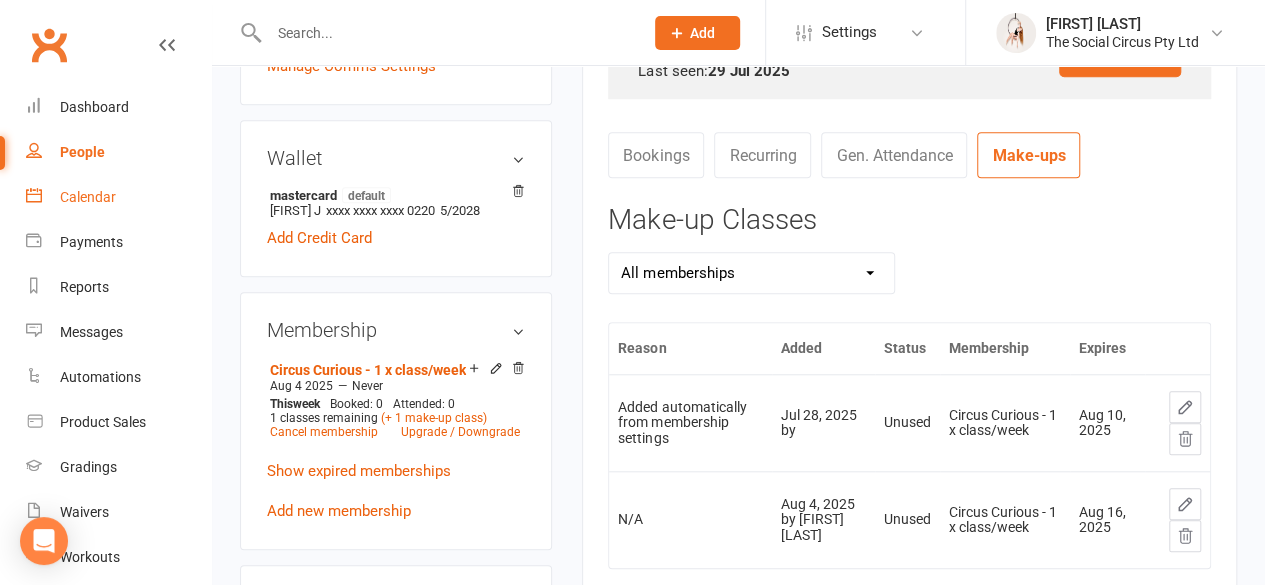click on "Calendar" at bounding box center (88, 197) 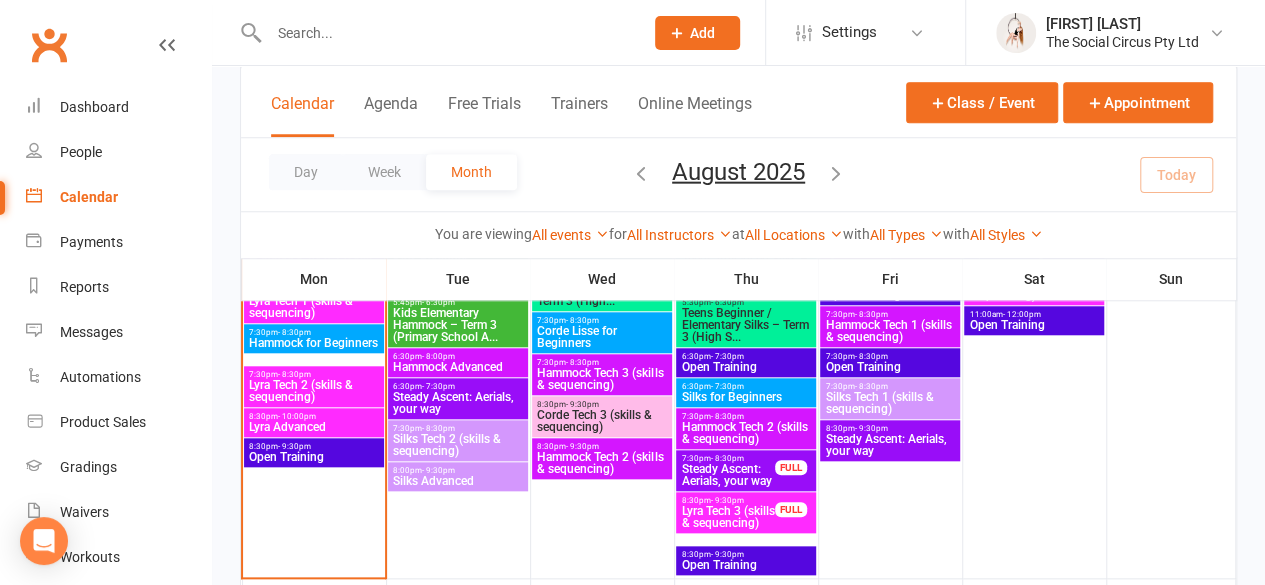 scroll, scrollTop: 800, scrollLeft: 0, axis: vertical 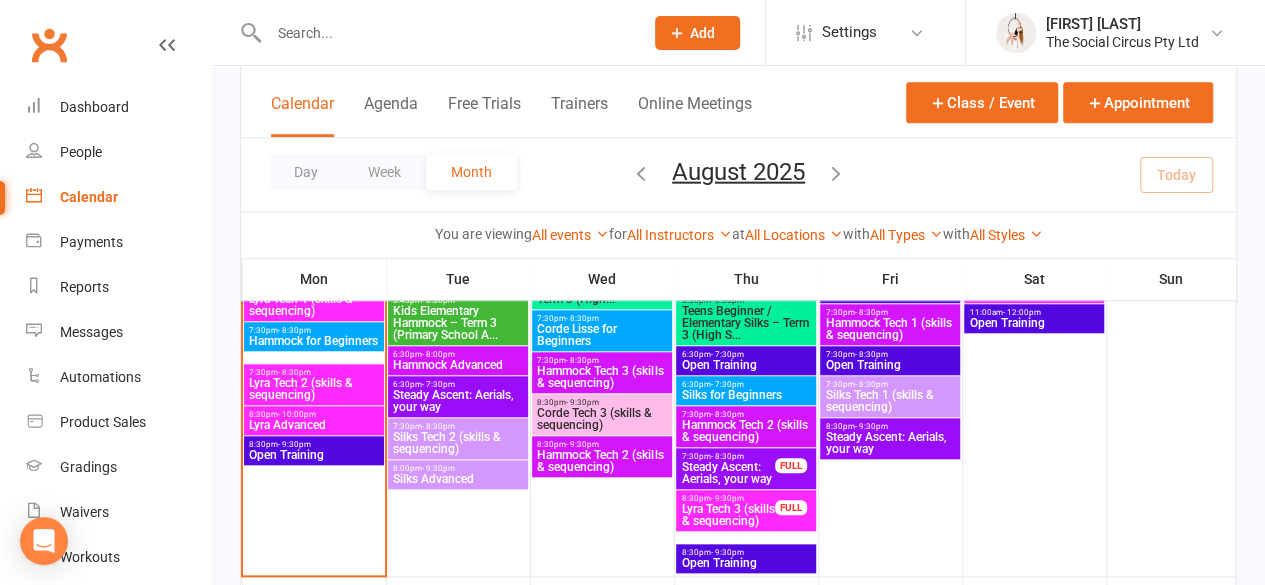 click on "Lyra Advanced" at bounding box center (313, 425) 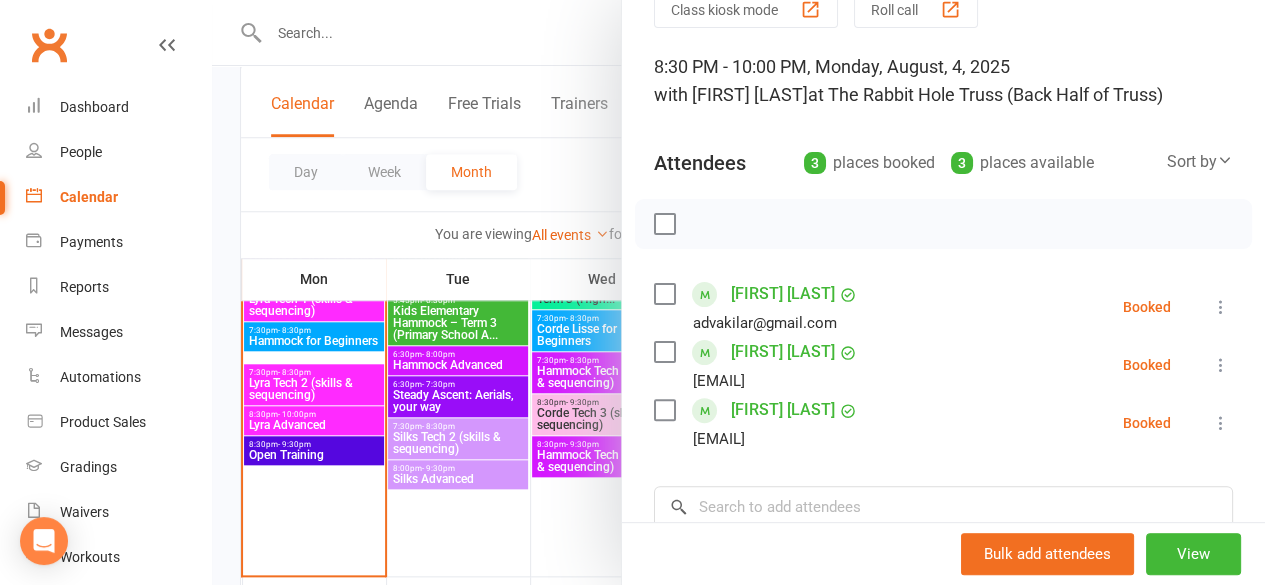 scroll, scrollTop: 0, scrollLeft: 0, axis: both 